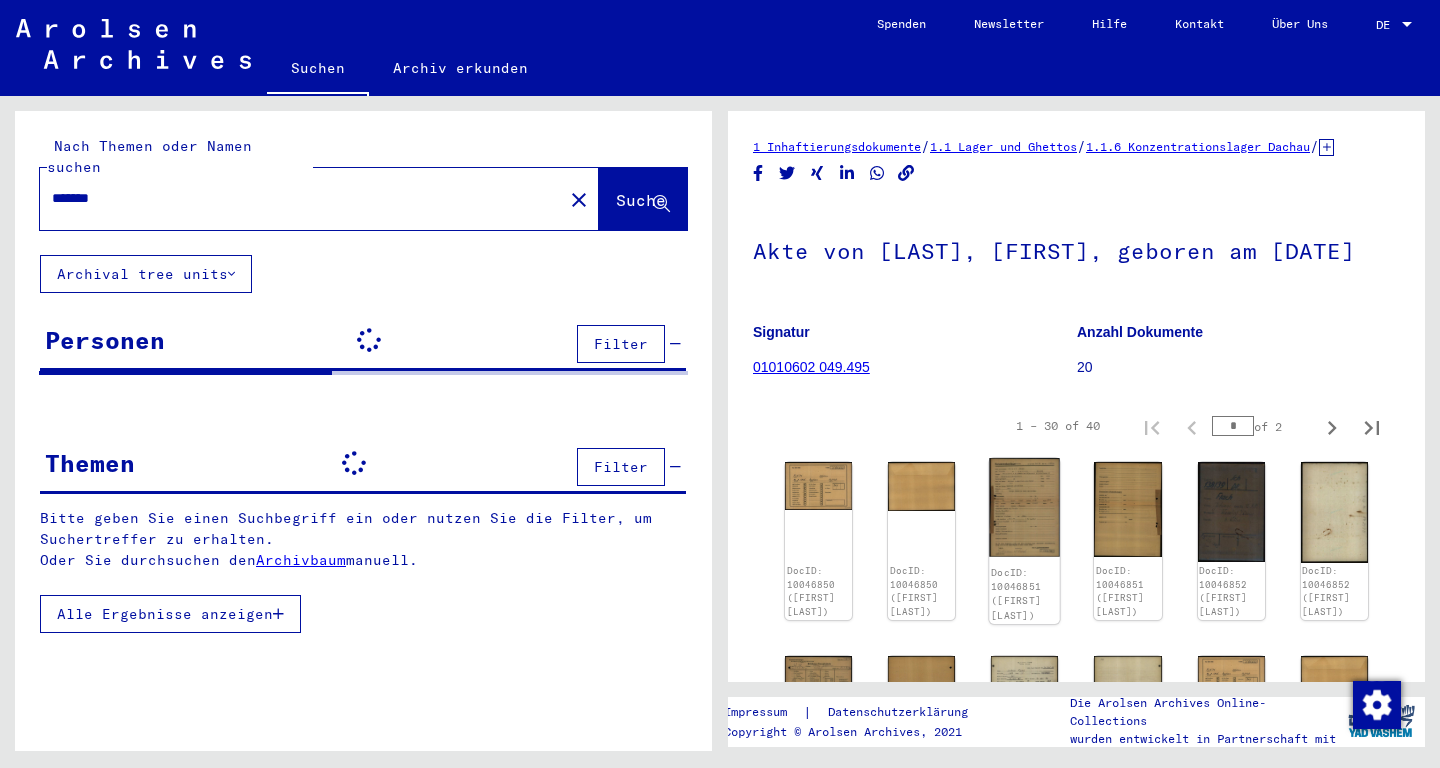 scroll, scrollTop: 0, scrollLeft: 0, axis: both 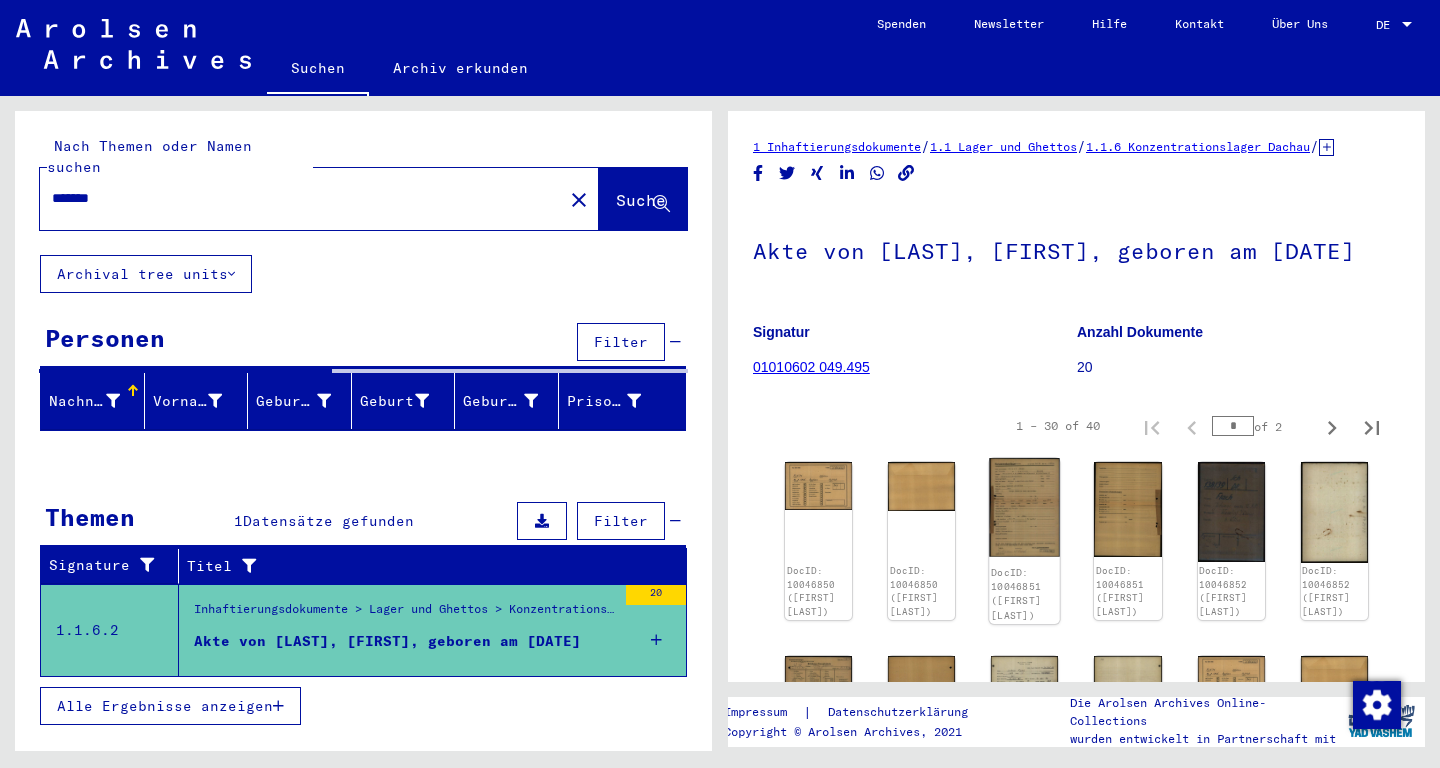 click 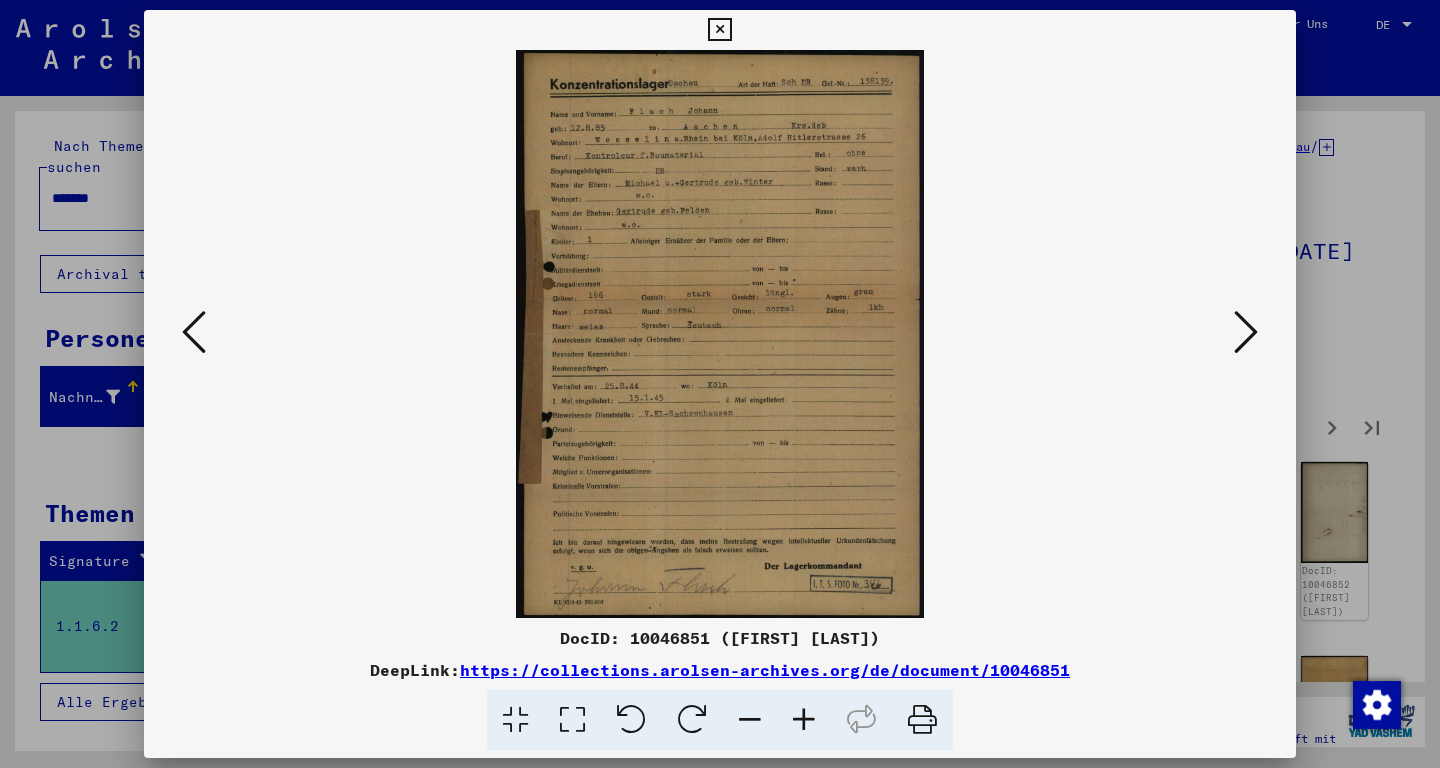 click at bounding box center (1246, 332) 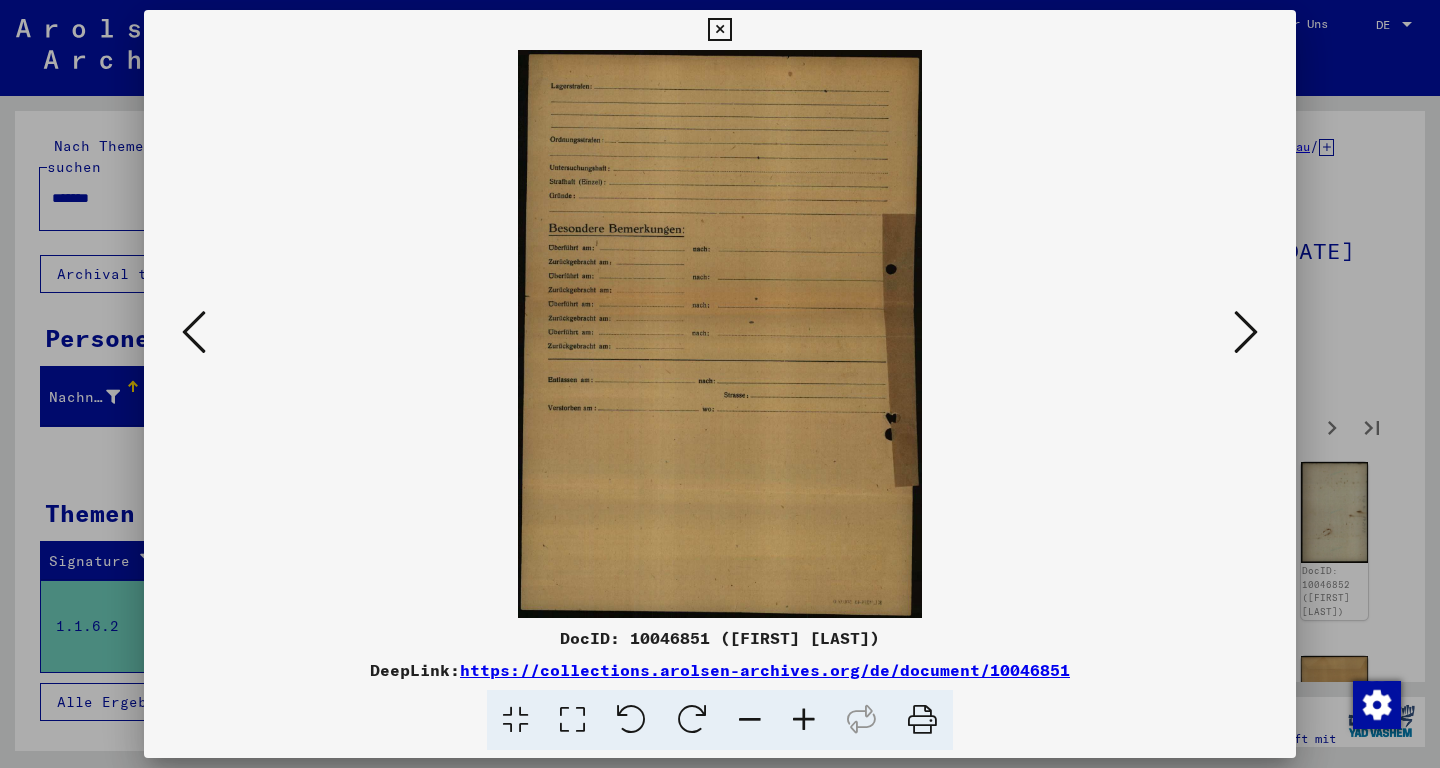 click at bounding box center [1246, 332] 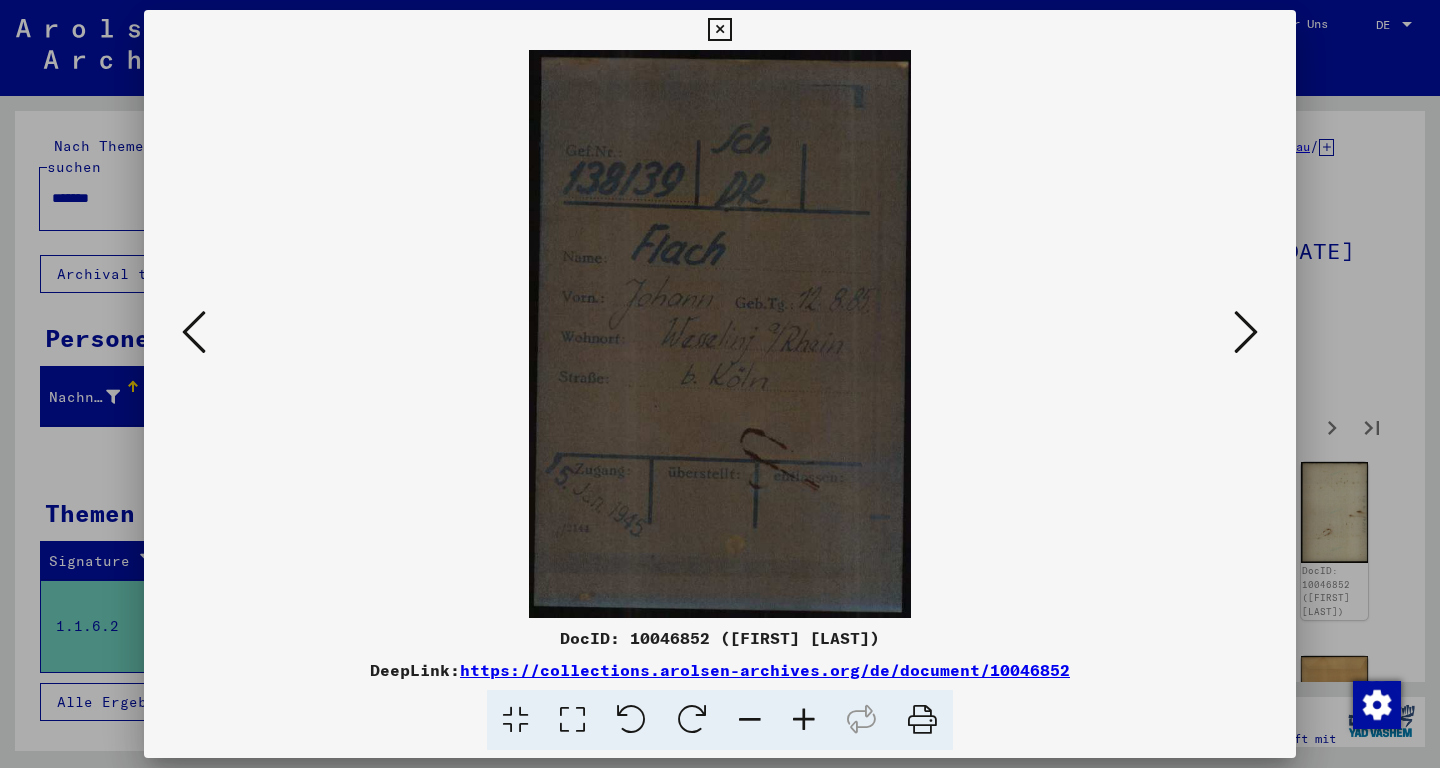 click at bounding box center (1246, 332) 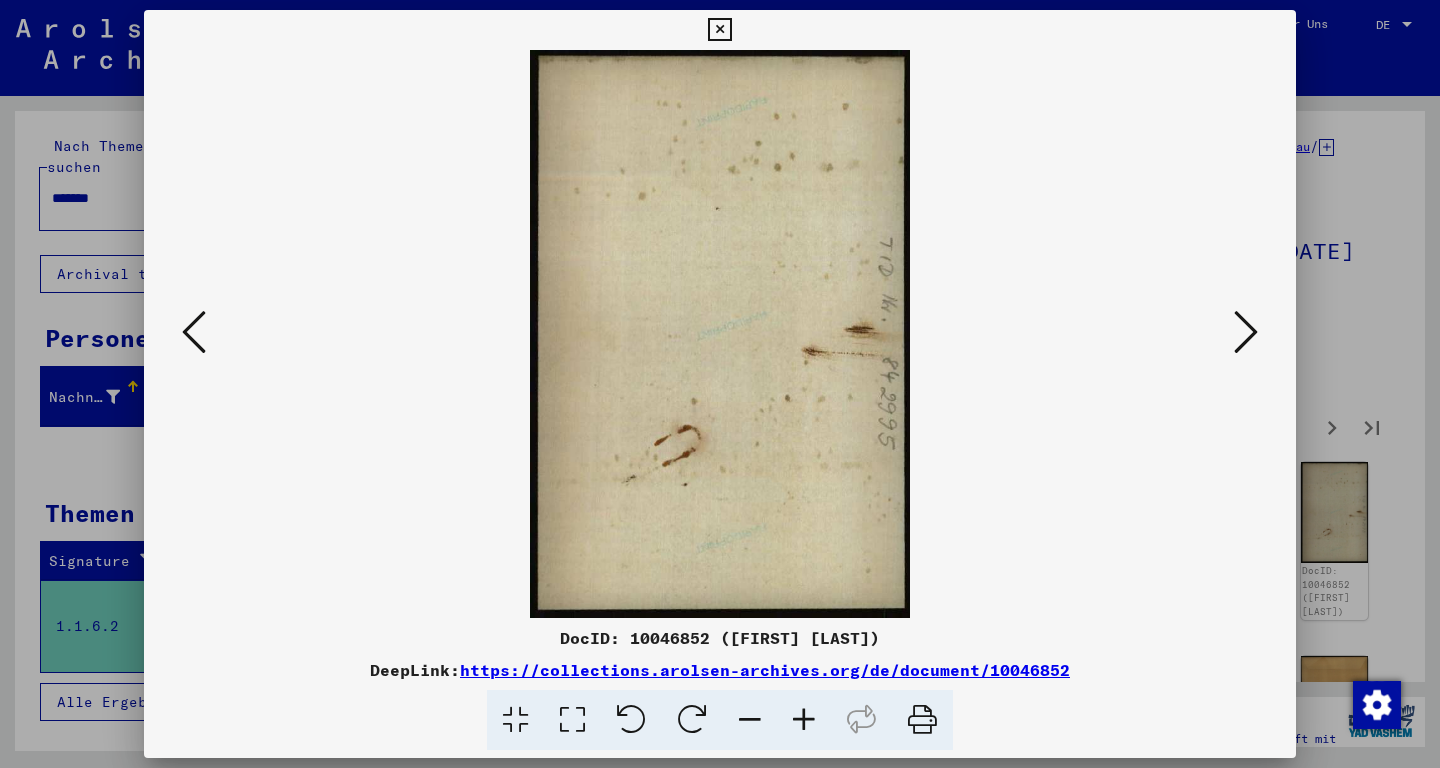 click at bounding box center [1246, 332] 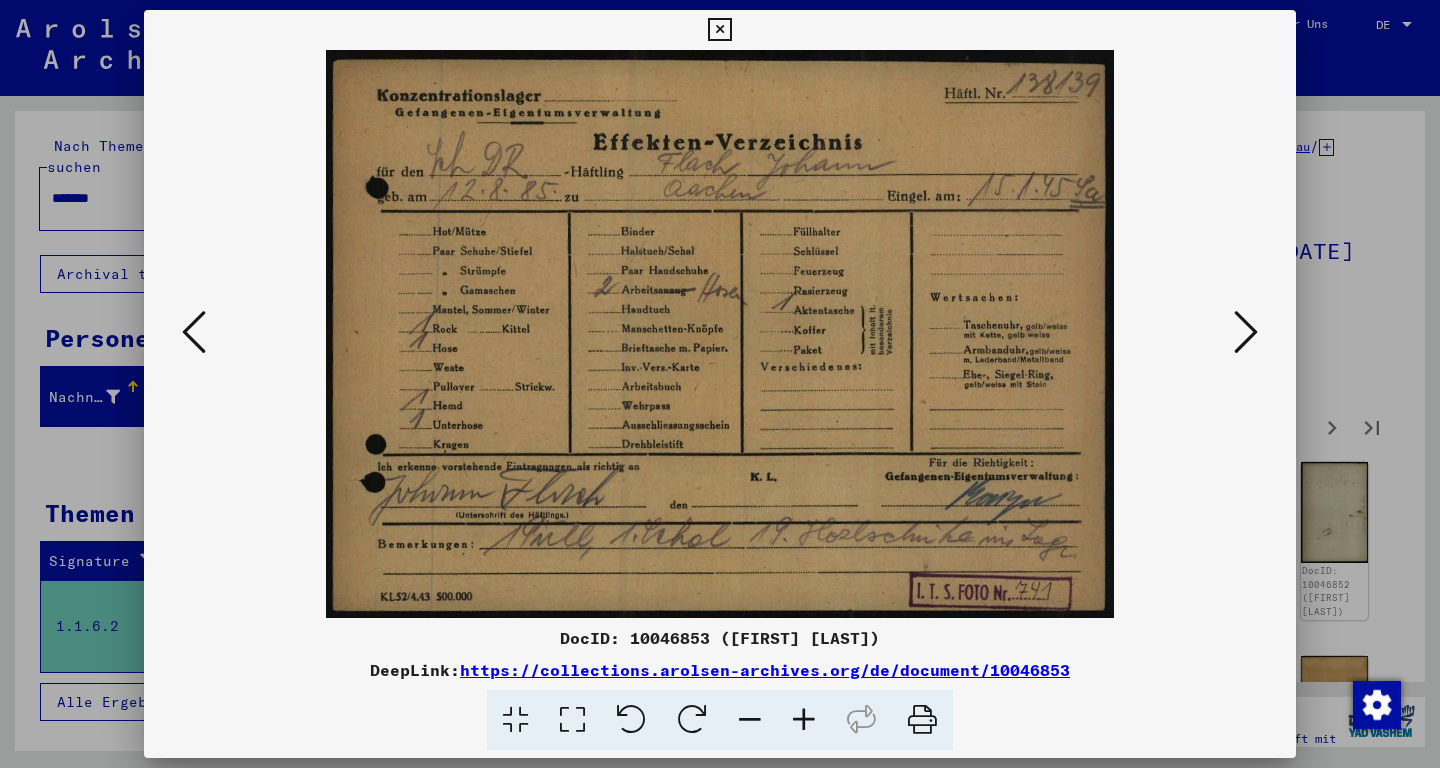 click at bounding box center [1246, 332] 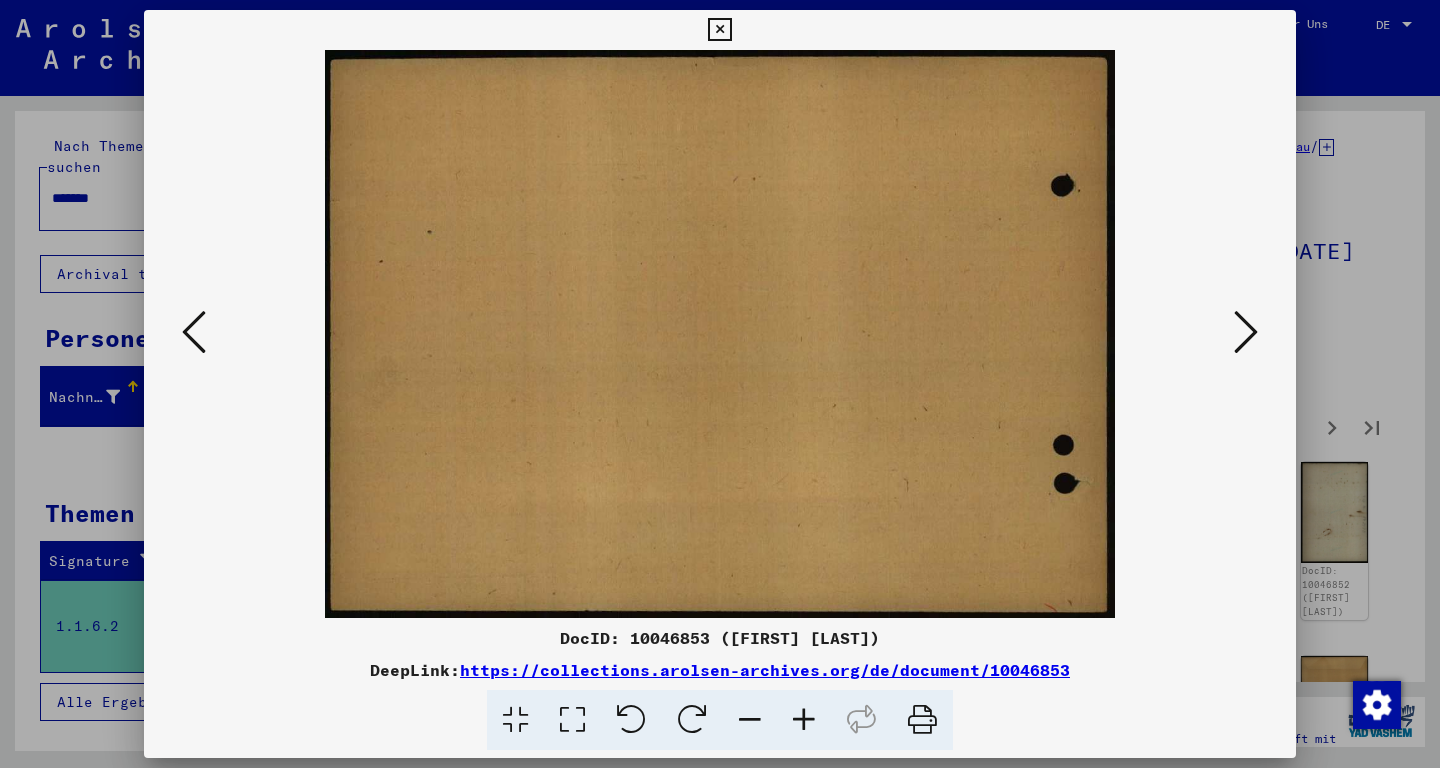 click at bounding box center [194, 332] 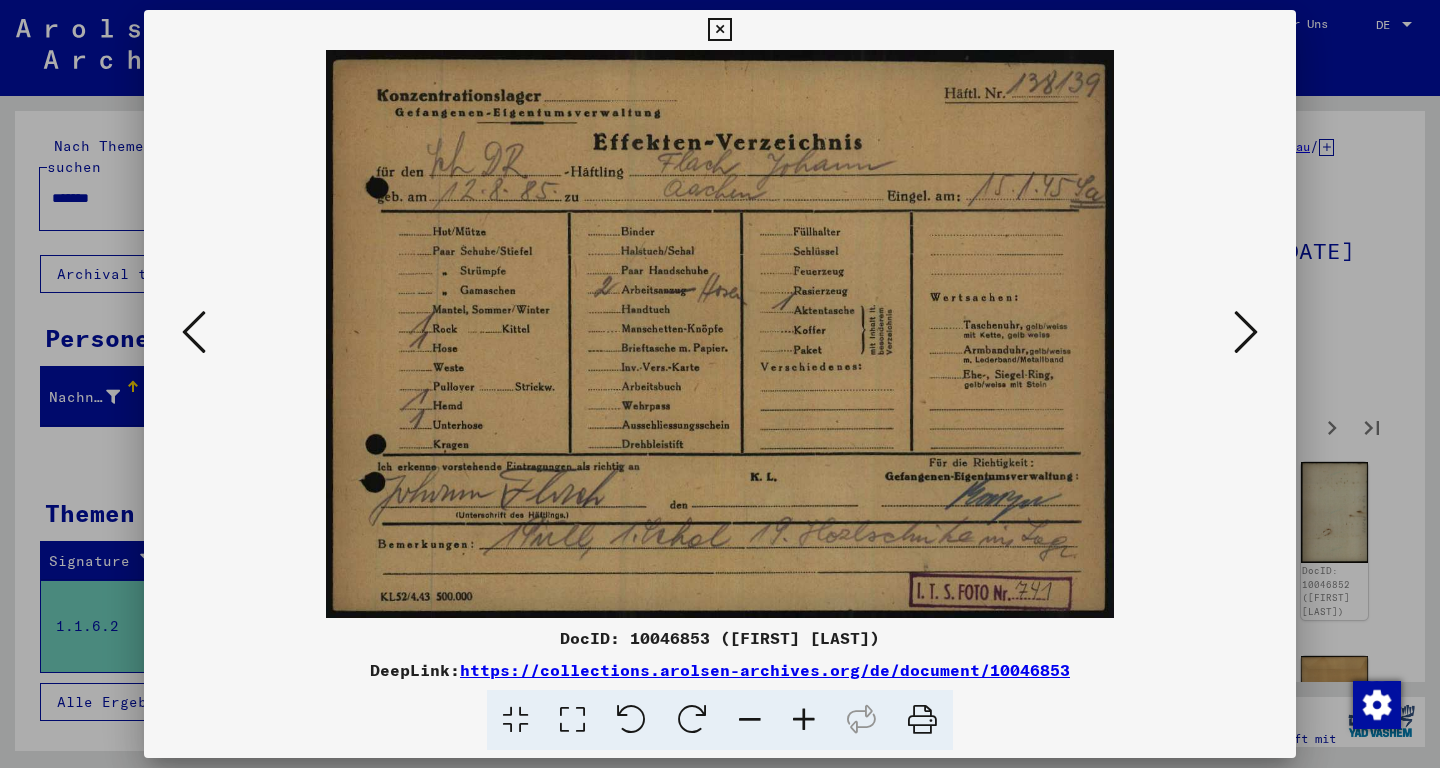 click at bounding box center (194, 332) 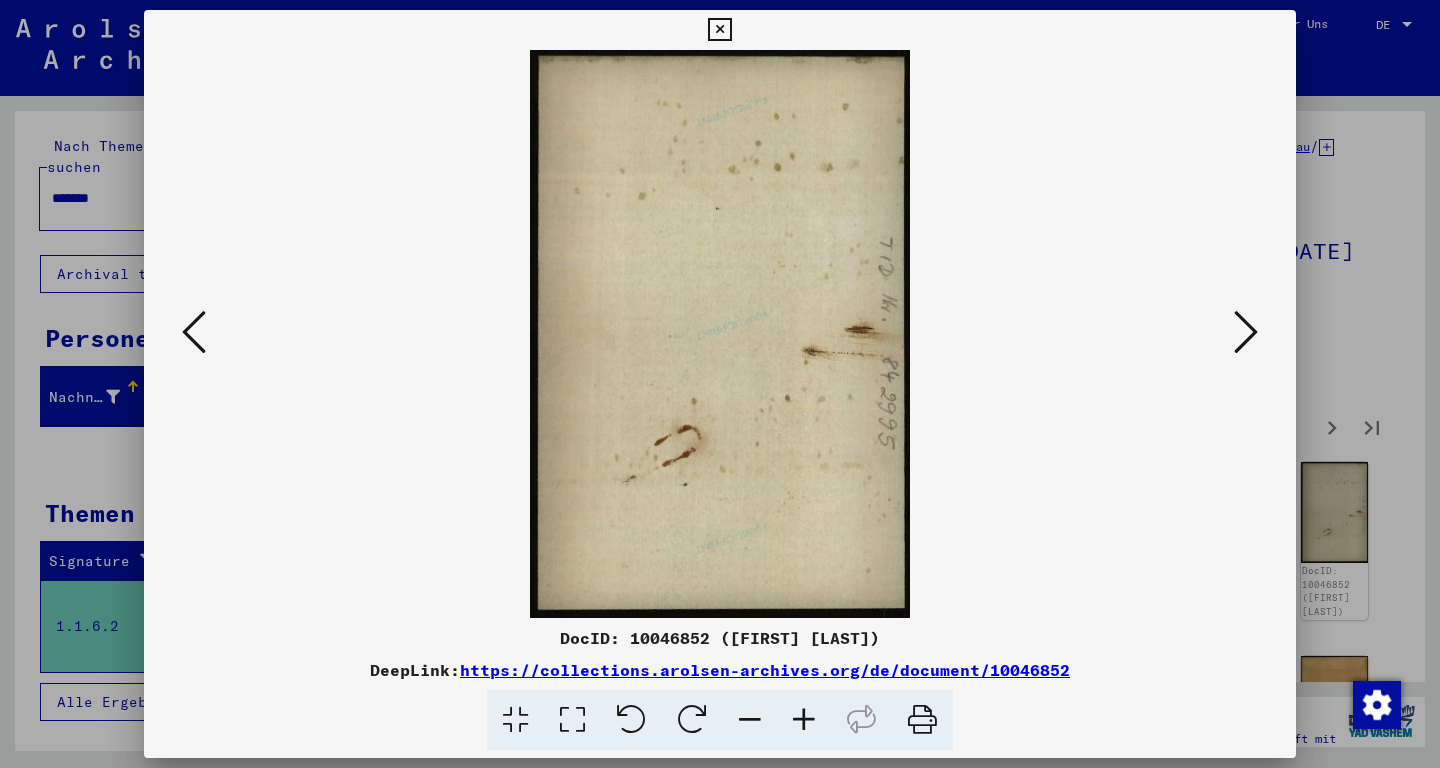 click at bounding box center (194, 332) 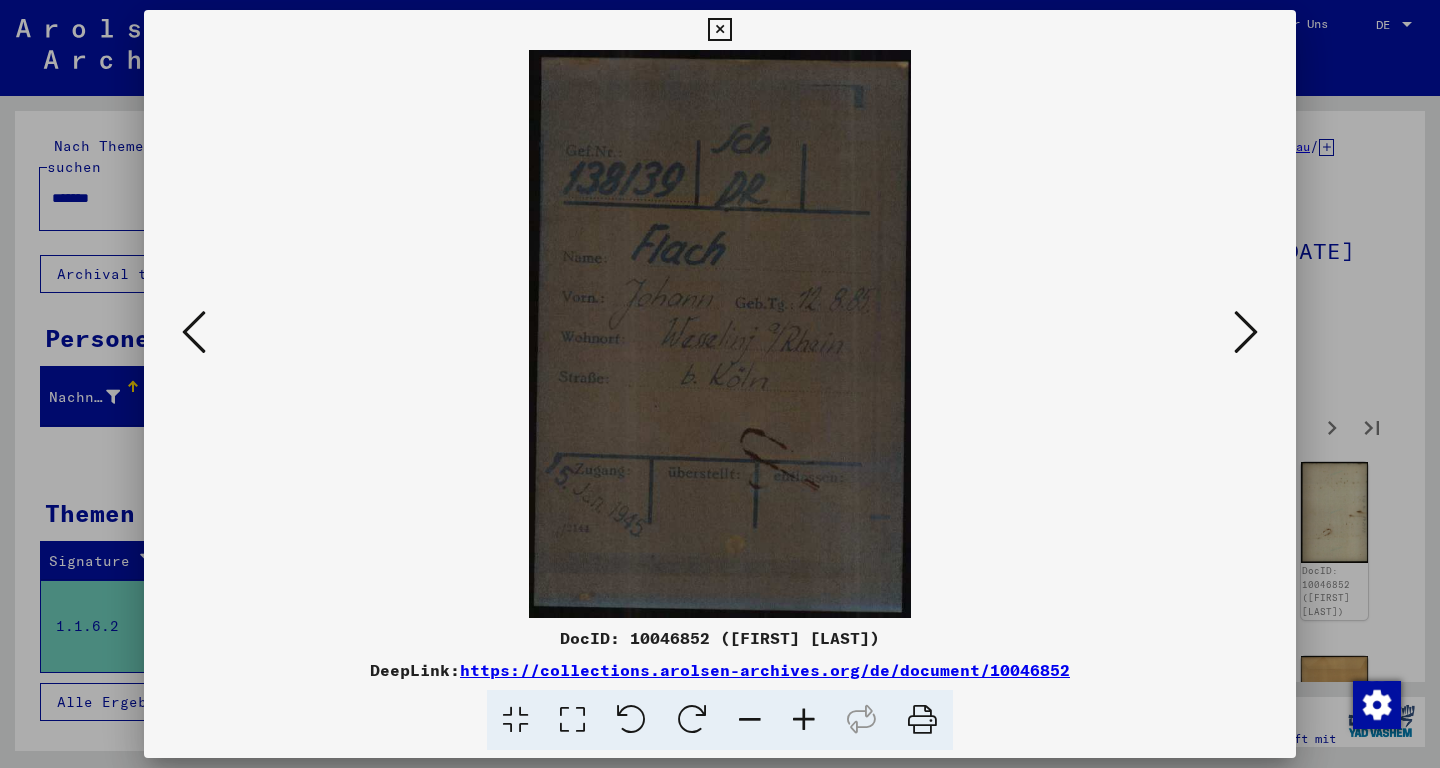click at bounding box center [1246, 332] 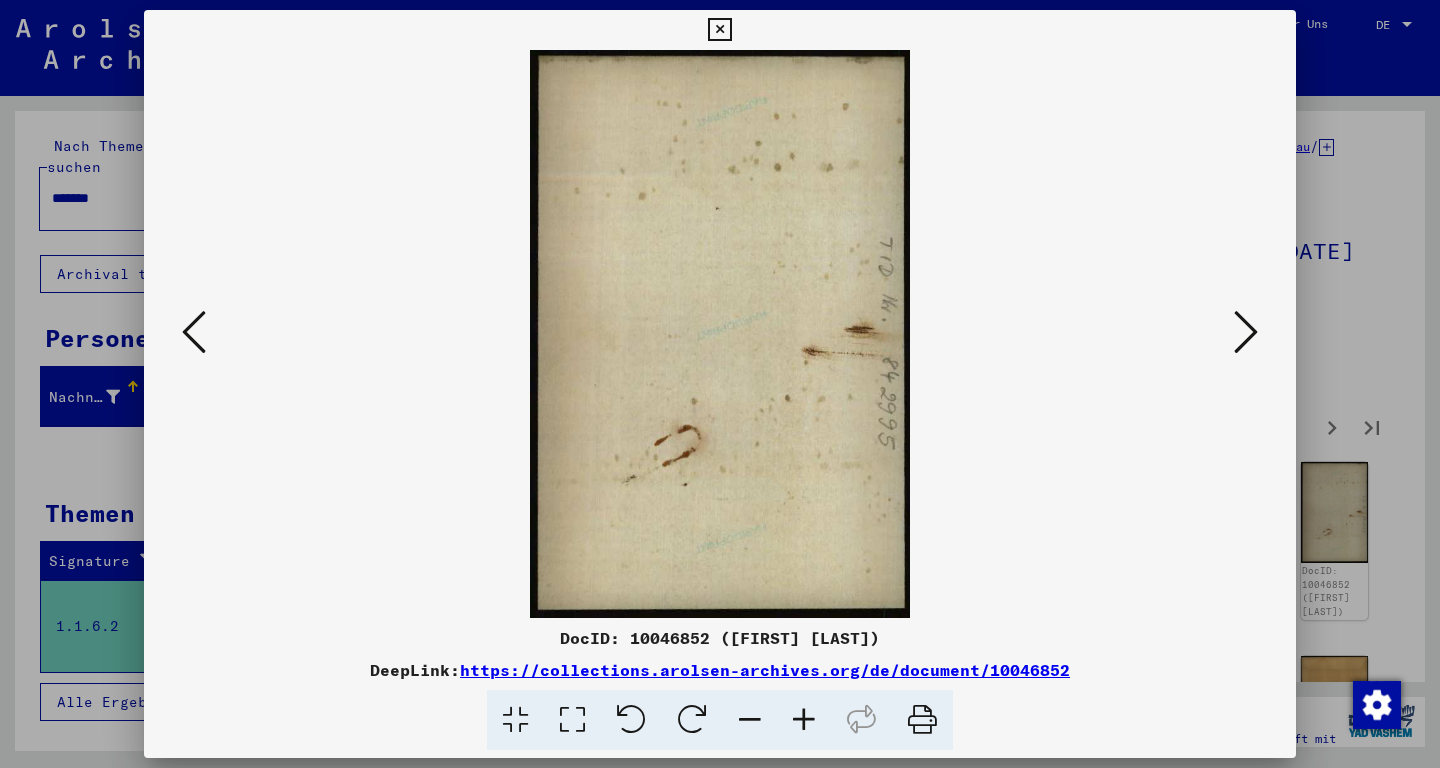click at bounding box center [1246, 332] 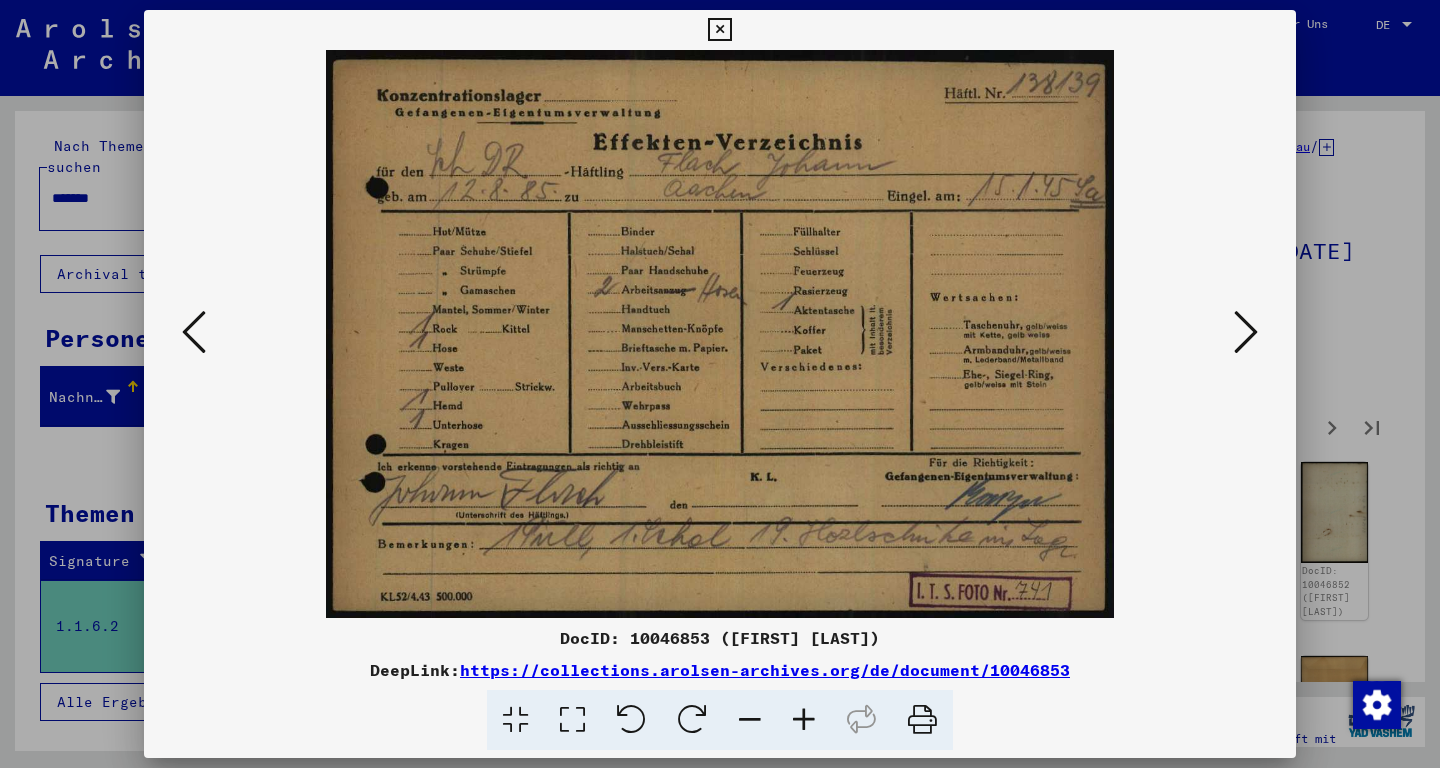 click at bounding box center (1246, 332) 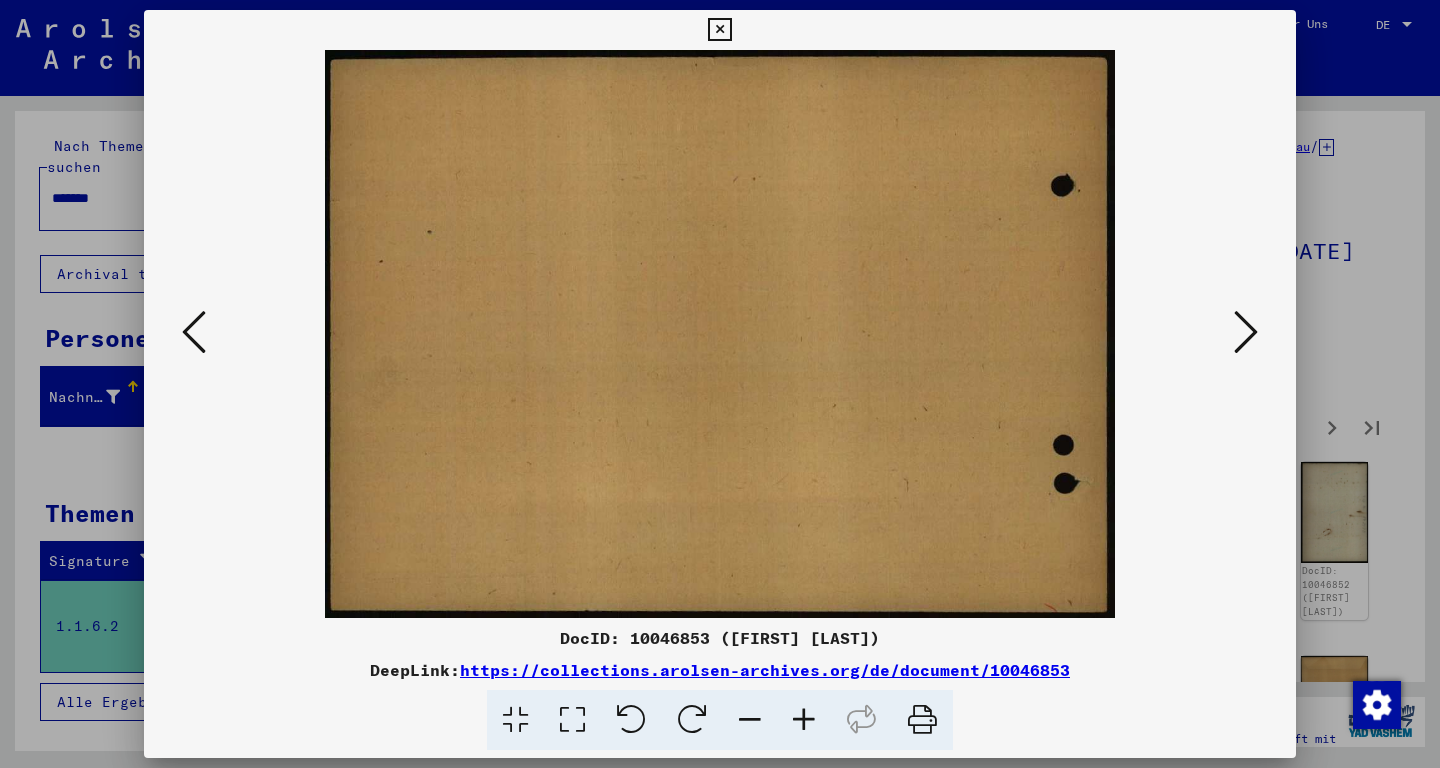 click at bounding box center [1246, 332] 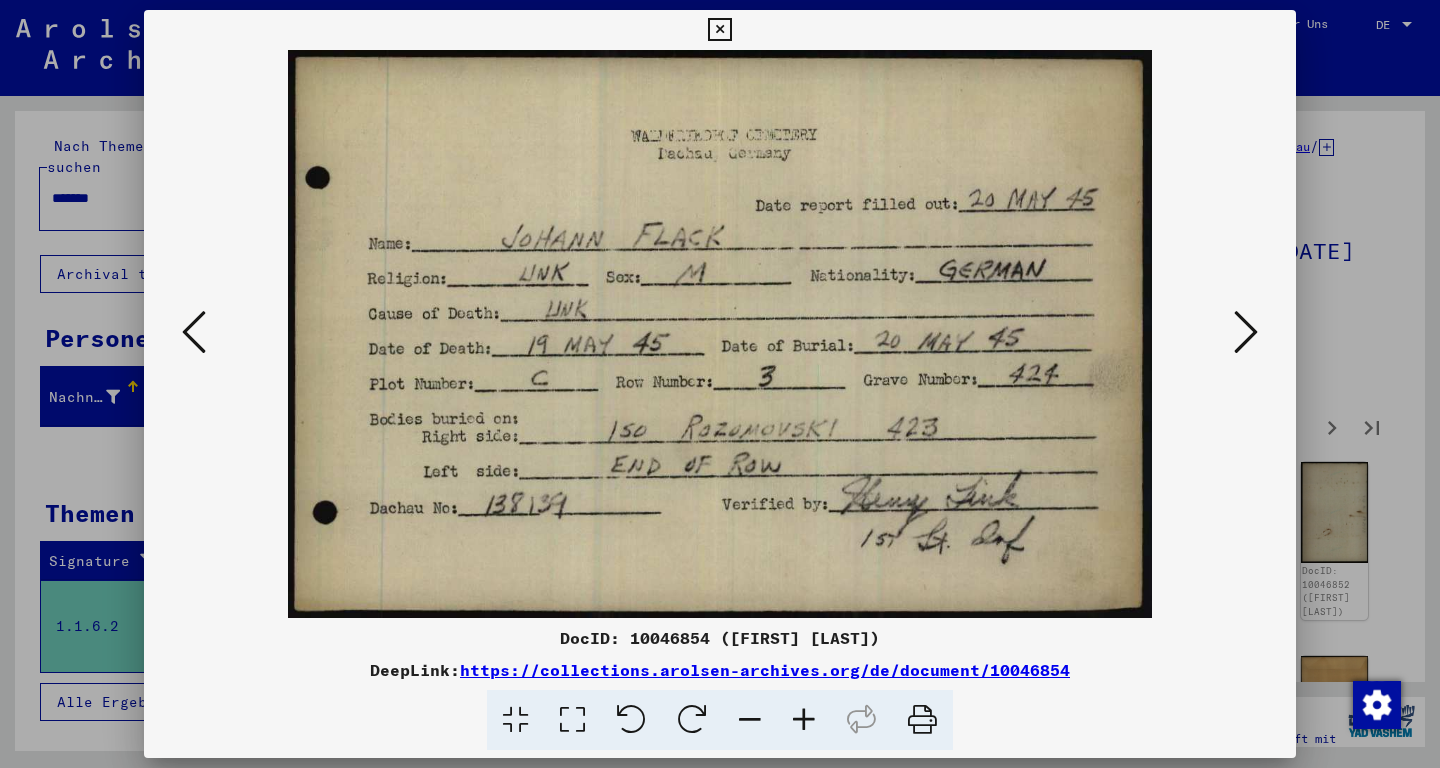 click at bounding box center [1246, 332] 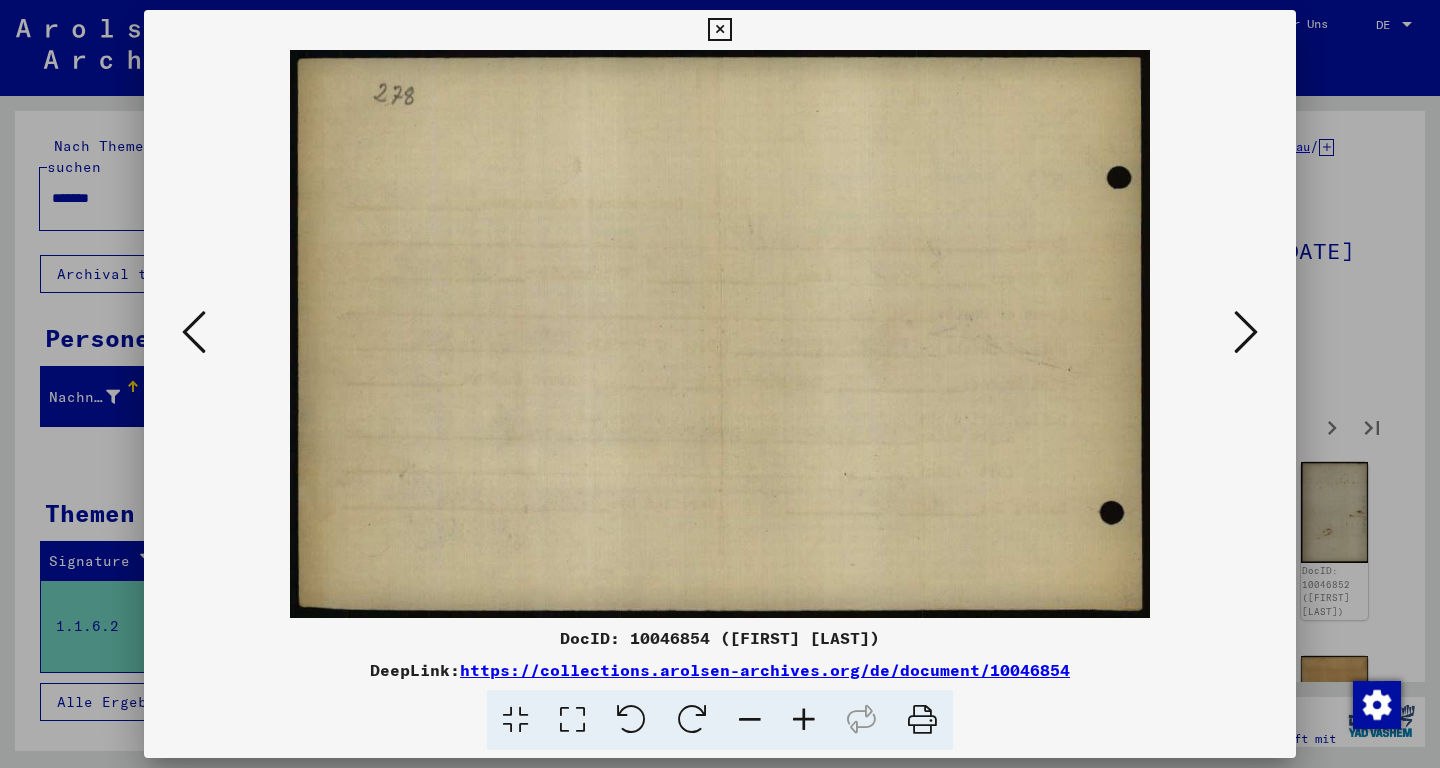 click at bounding box center (1246, 332) 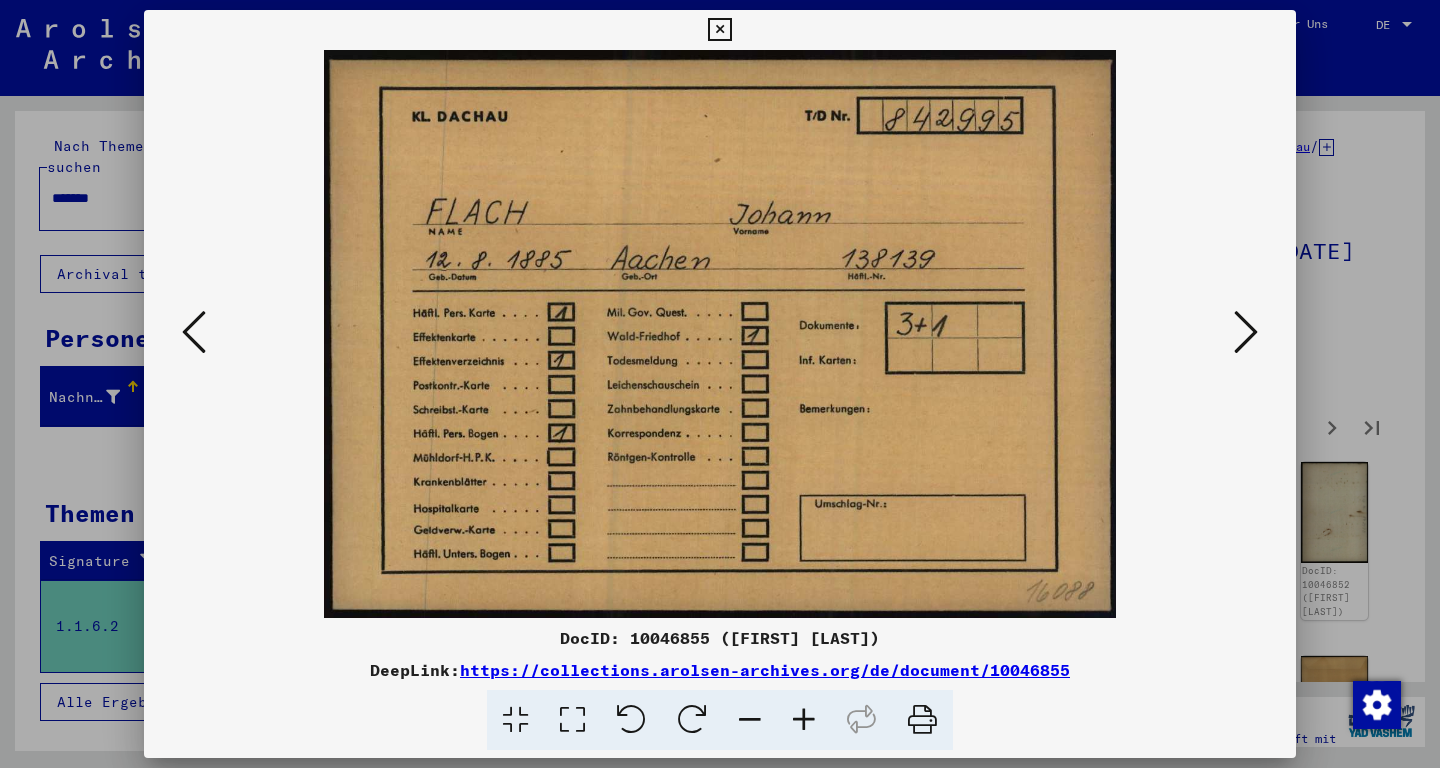 click at bounding box center (1246, 332) 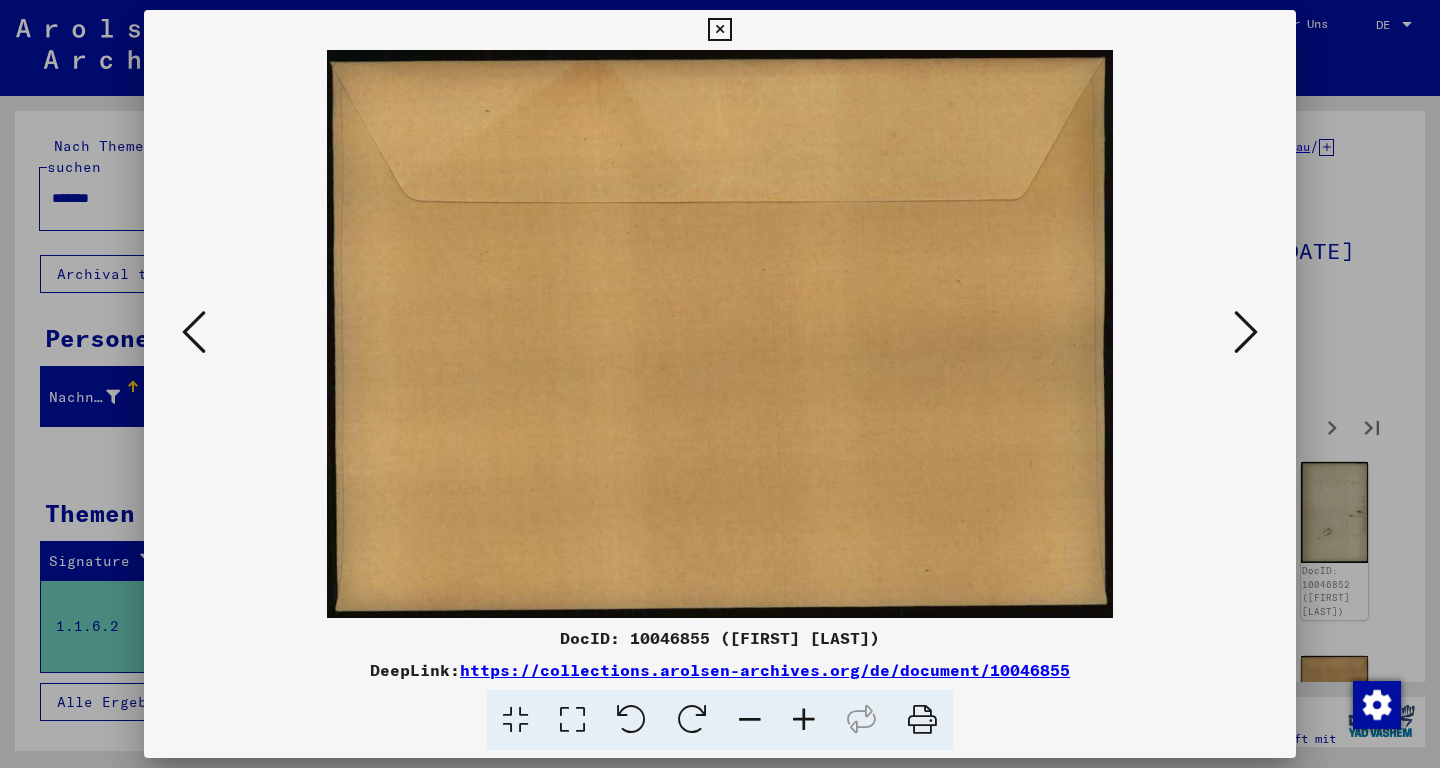 click at bounding box center [1246, 332] 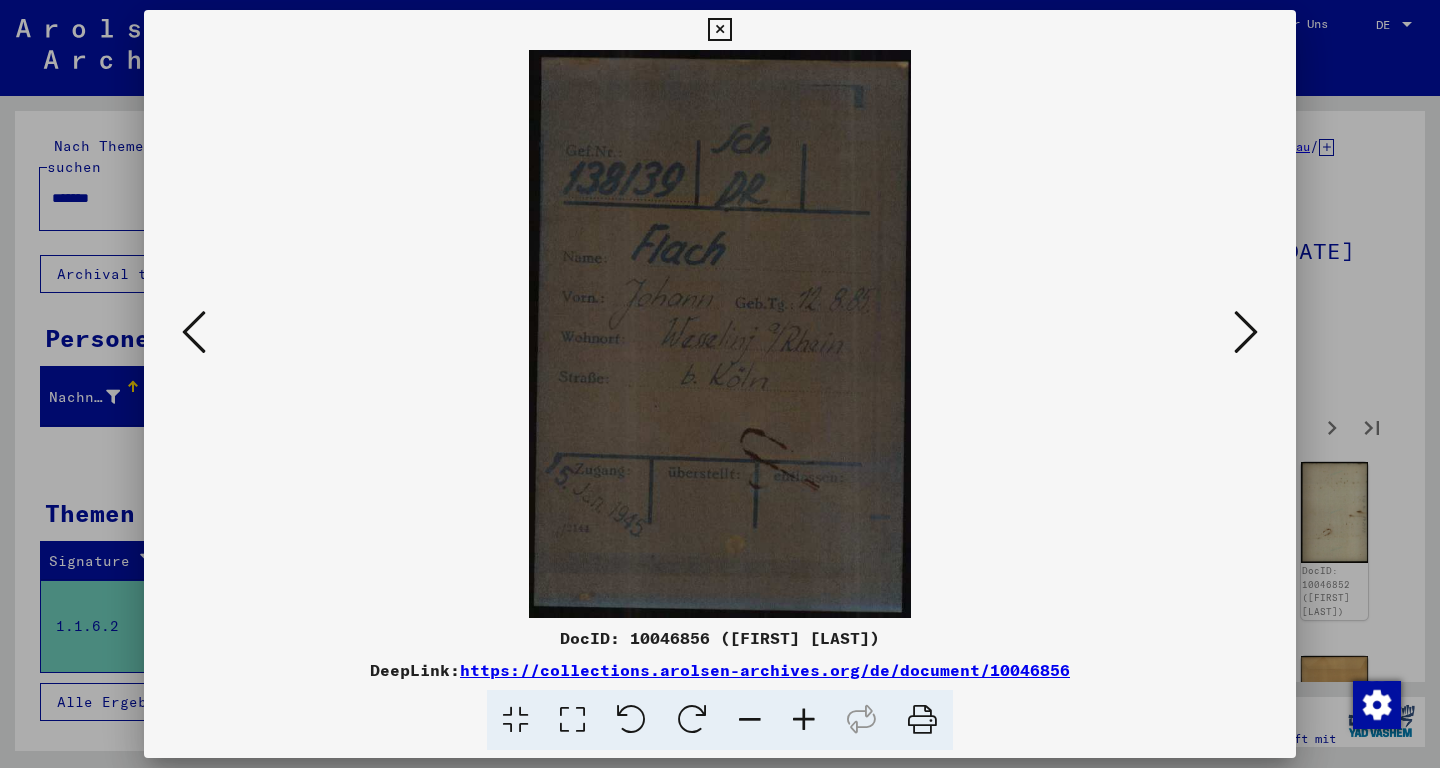 click at bounding box center [1246, 332] 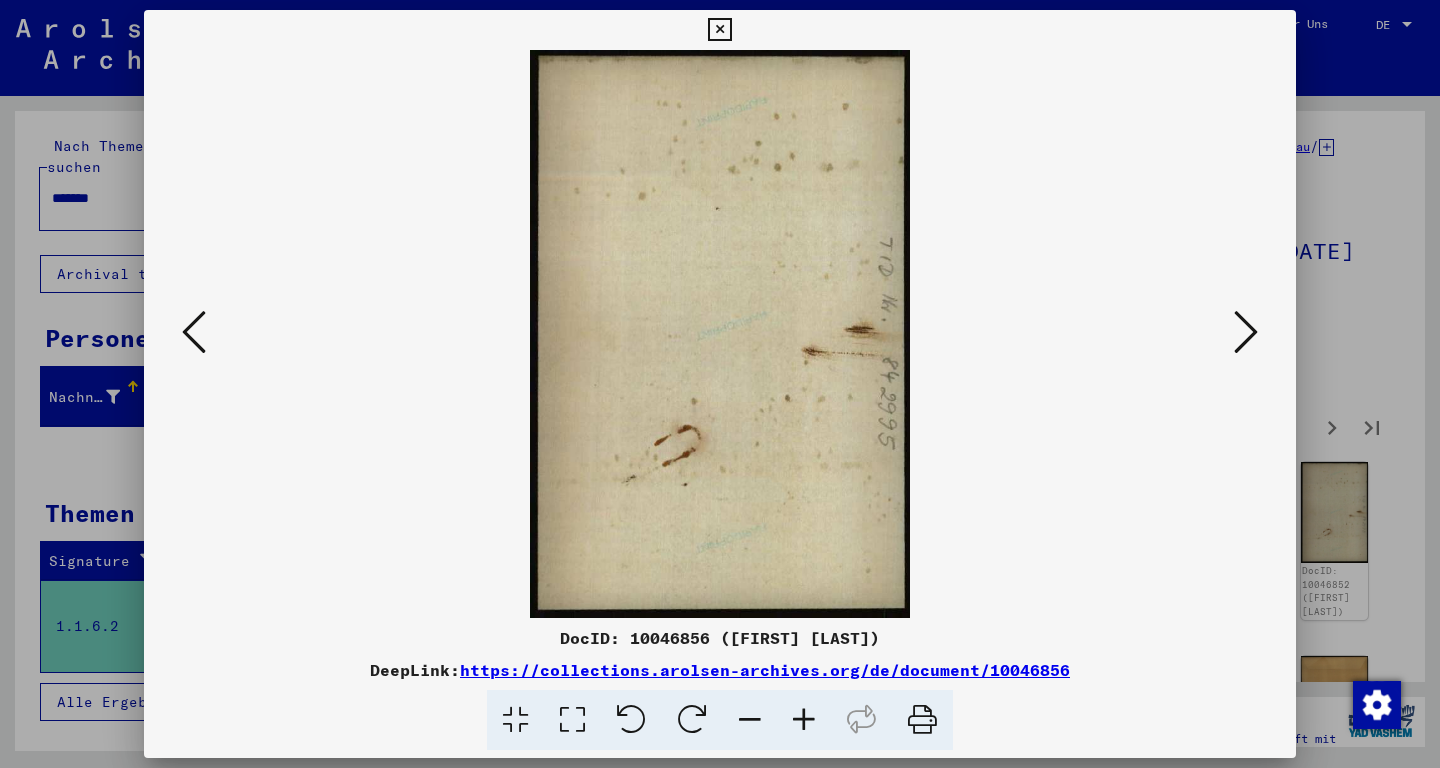 click at bounding box center (1246, 332) 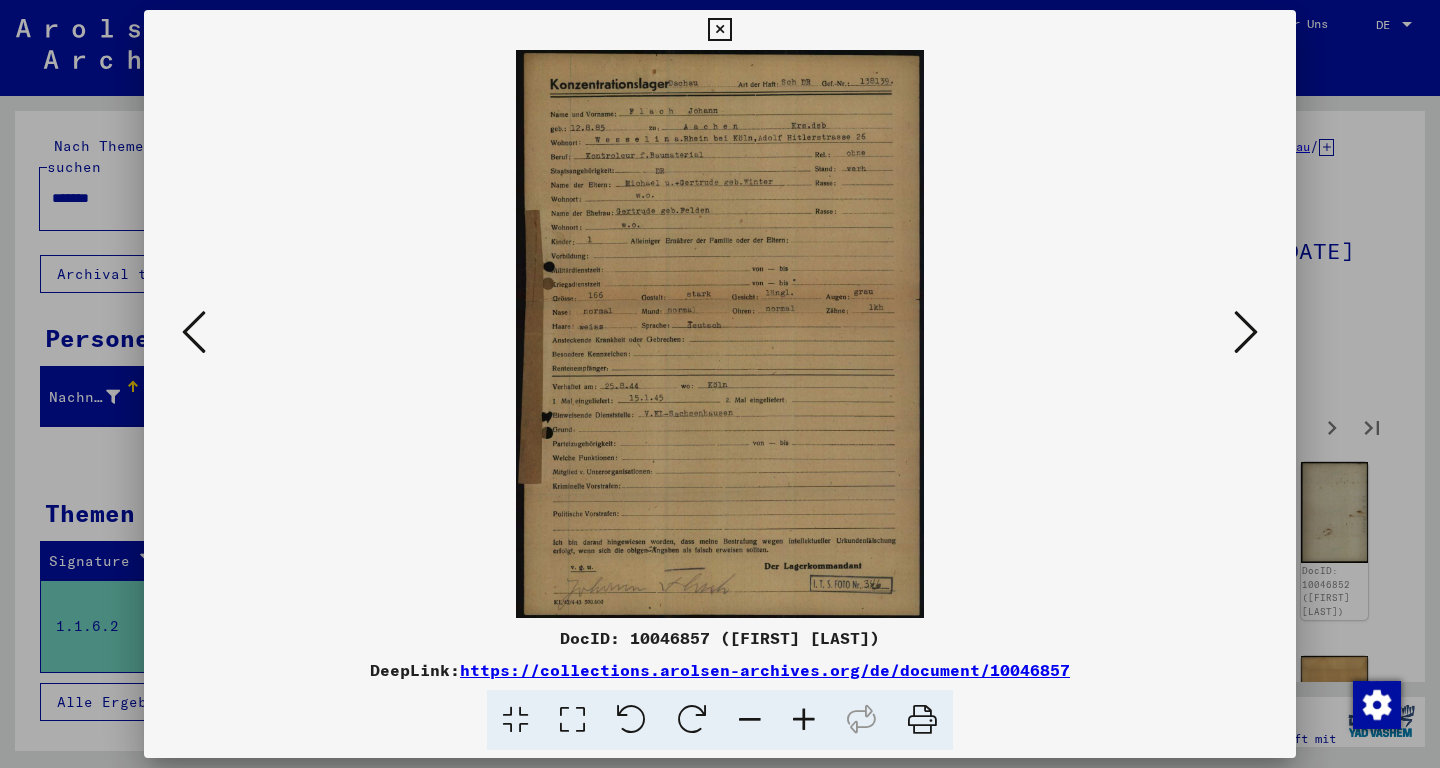 click at bounding box center (1246, 332) 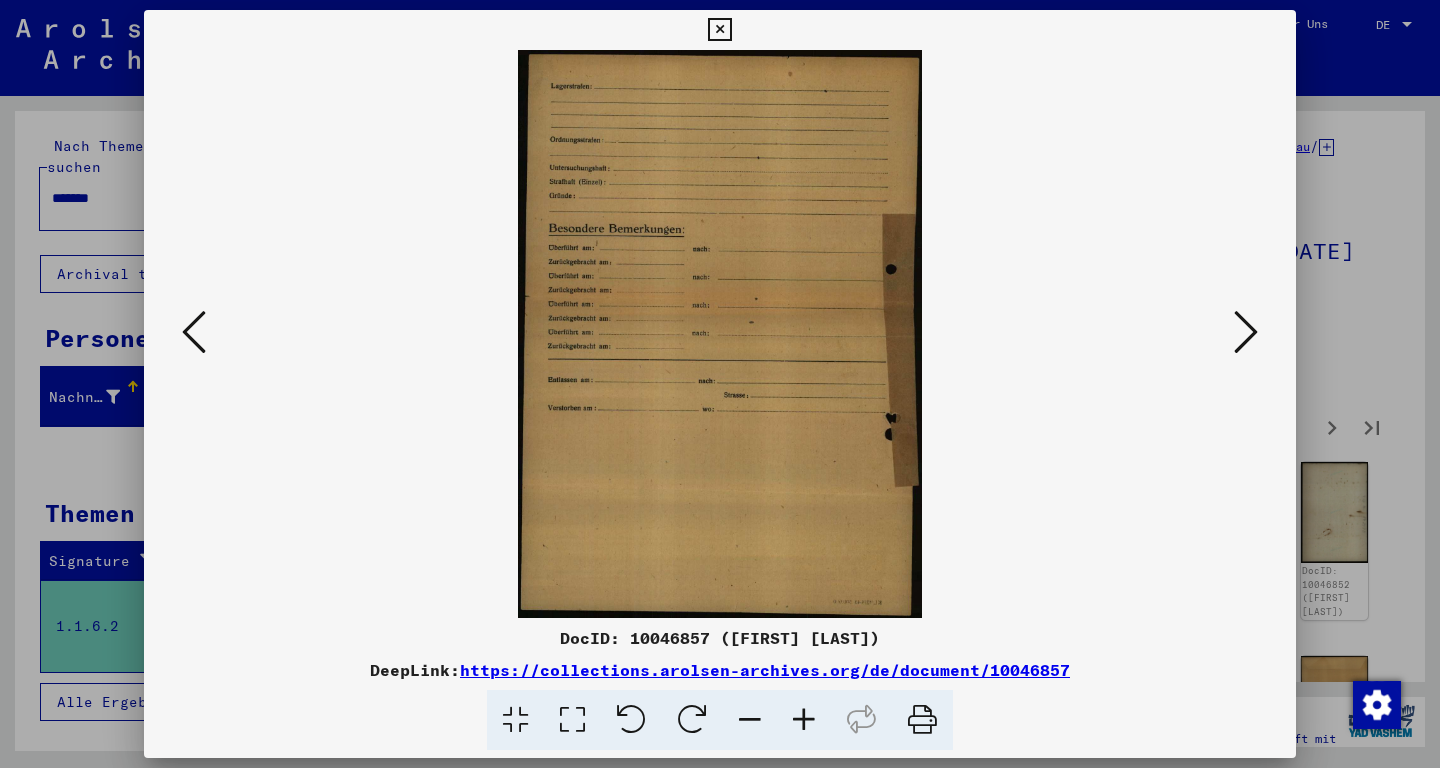 click at bounding box center (1246, 332) 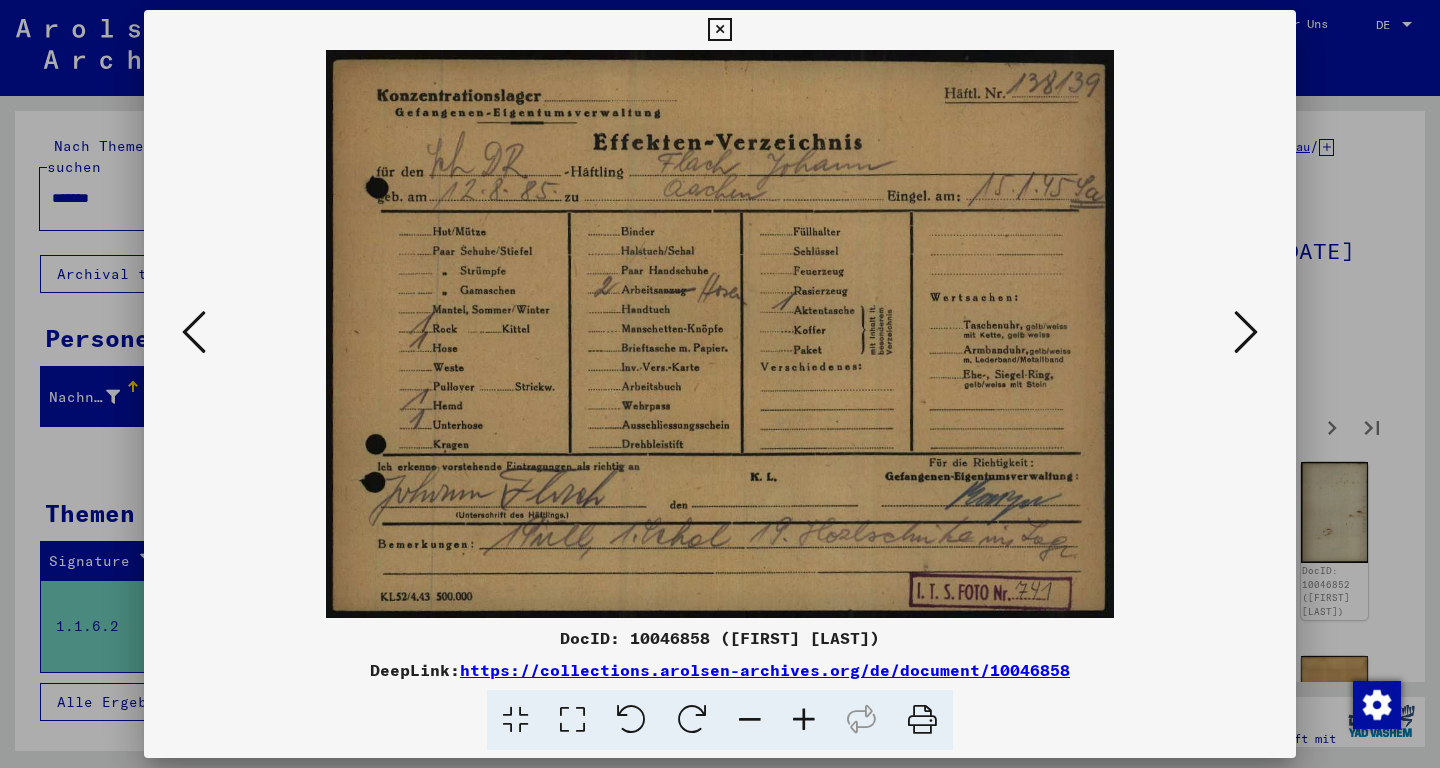 click at bounding box center (1246, 332) 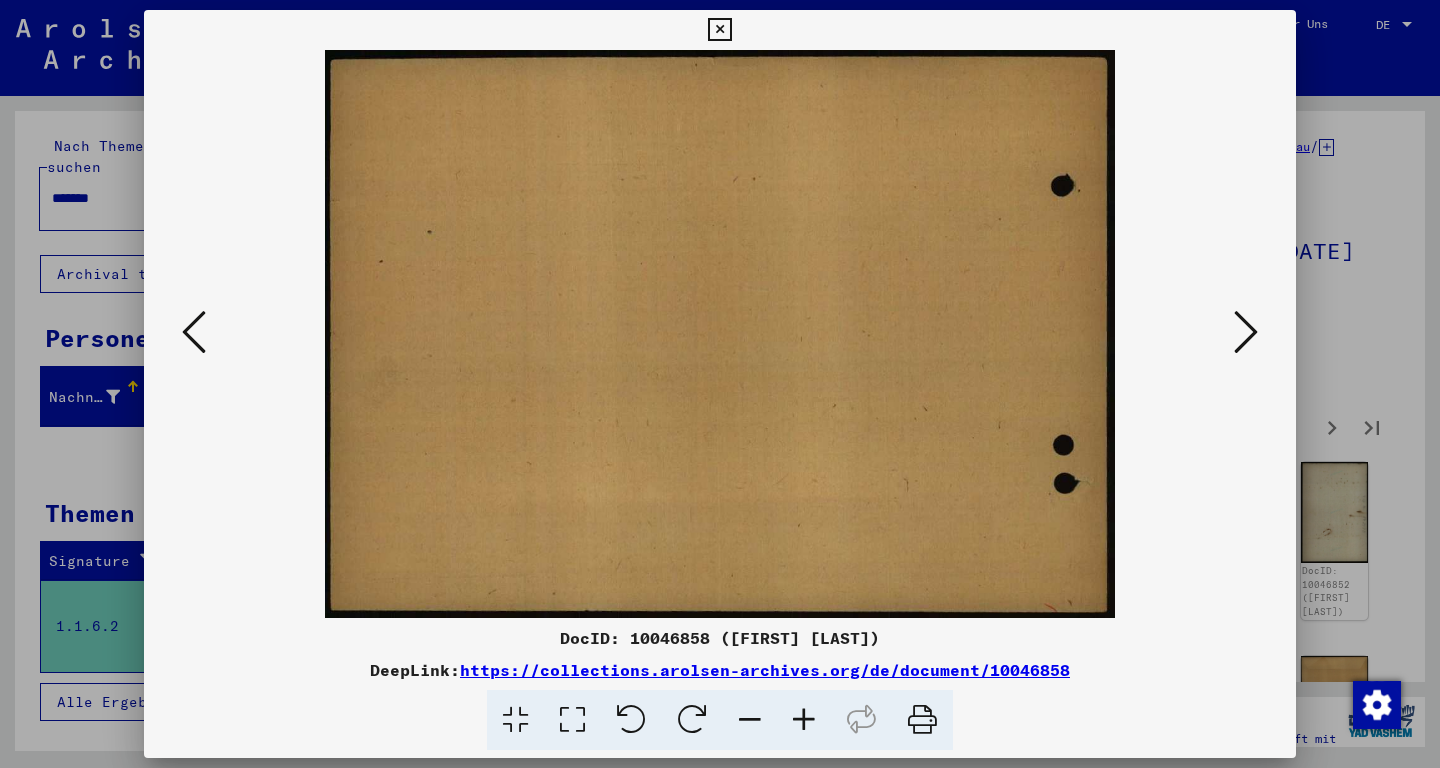 click at bounding box center (1246, 332) 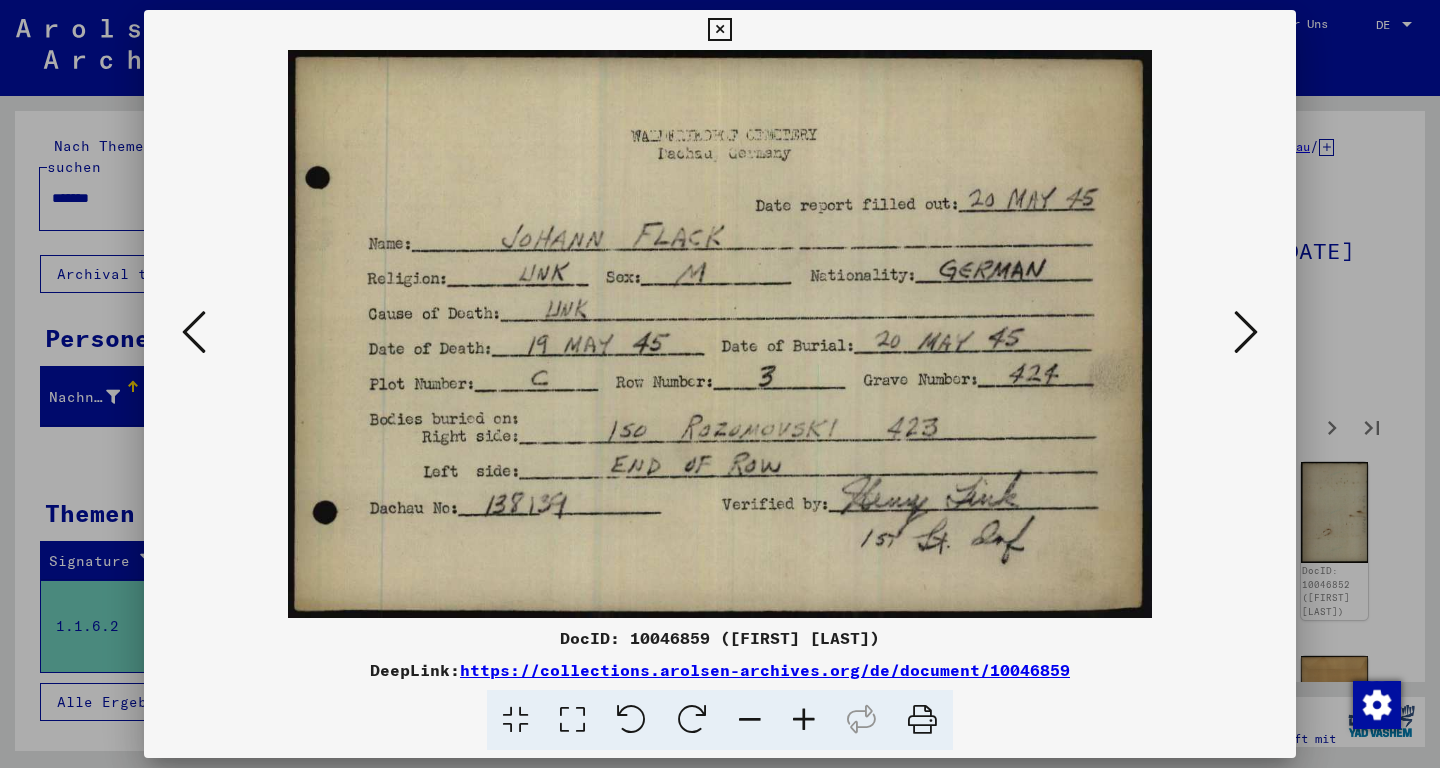 click at bounding box center [720, 334] 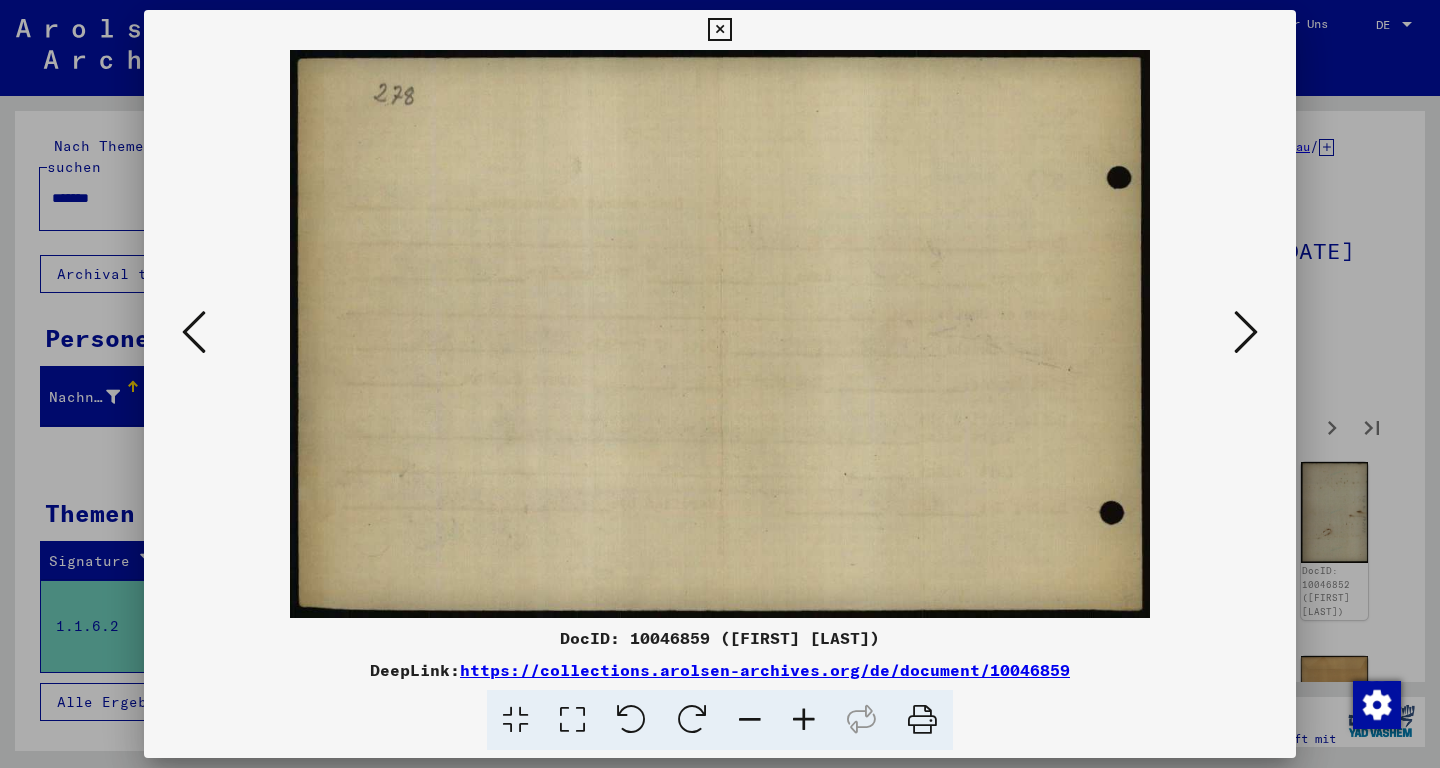 click at bounding box center (1246, 332) 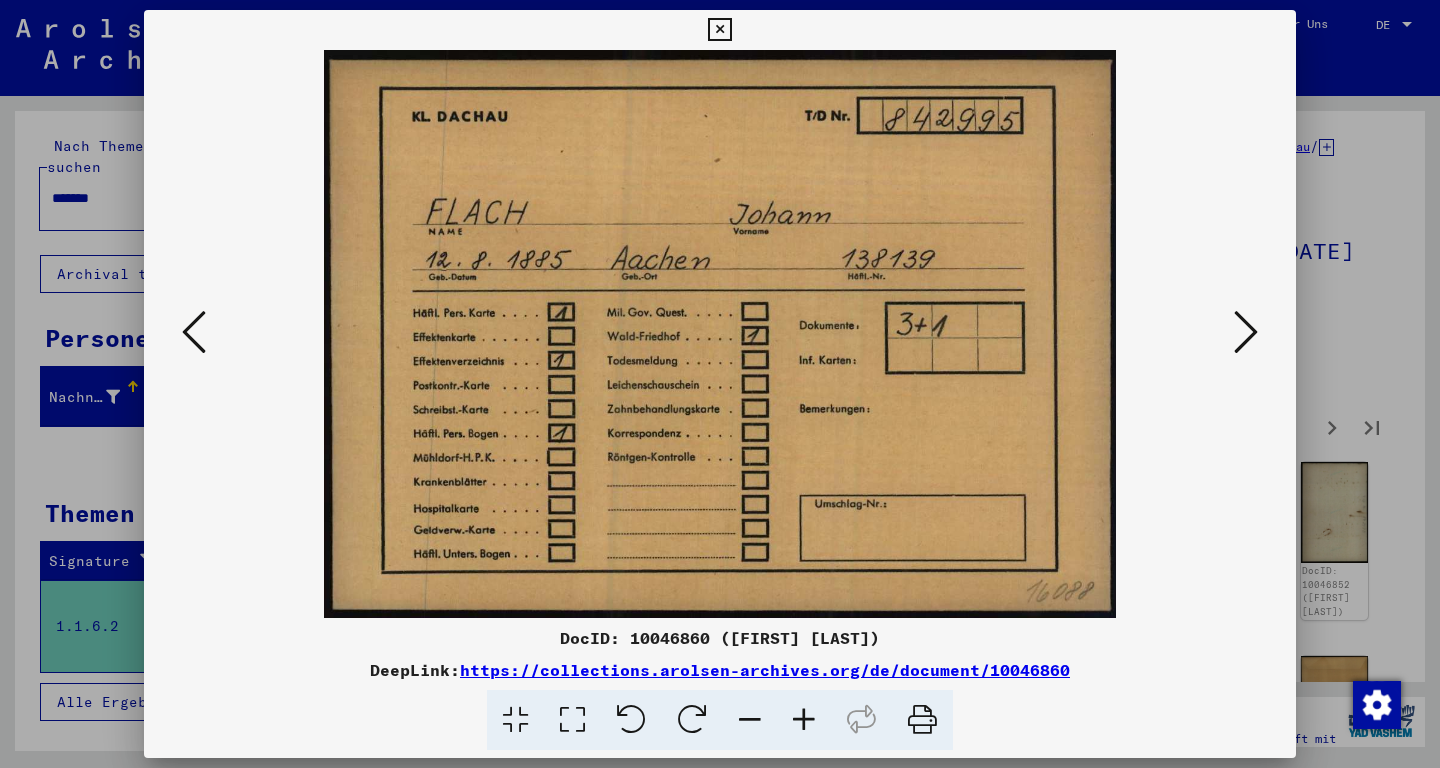 click at bounding box center [1246, 332] 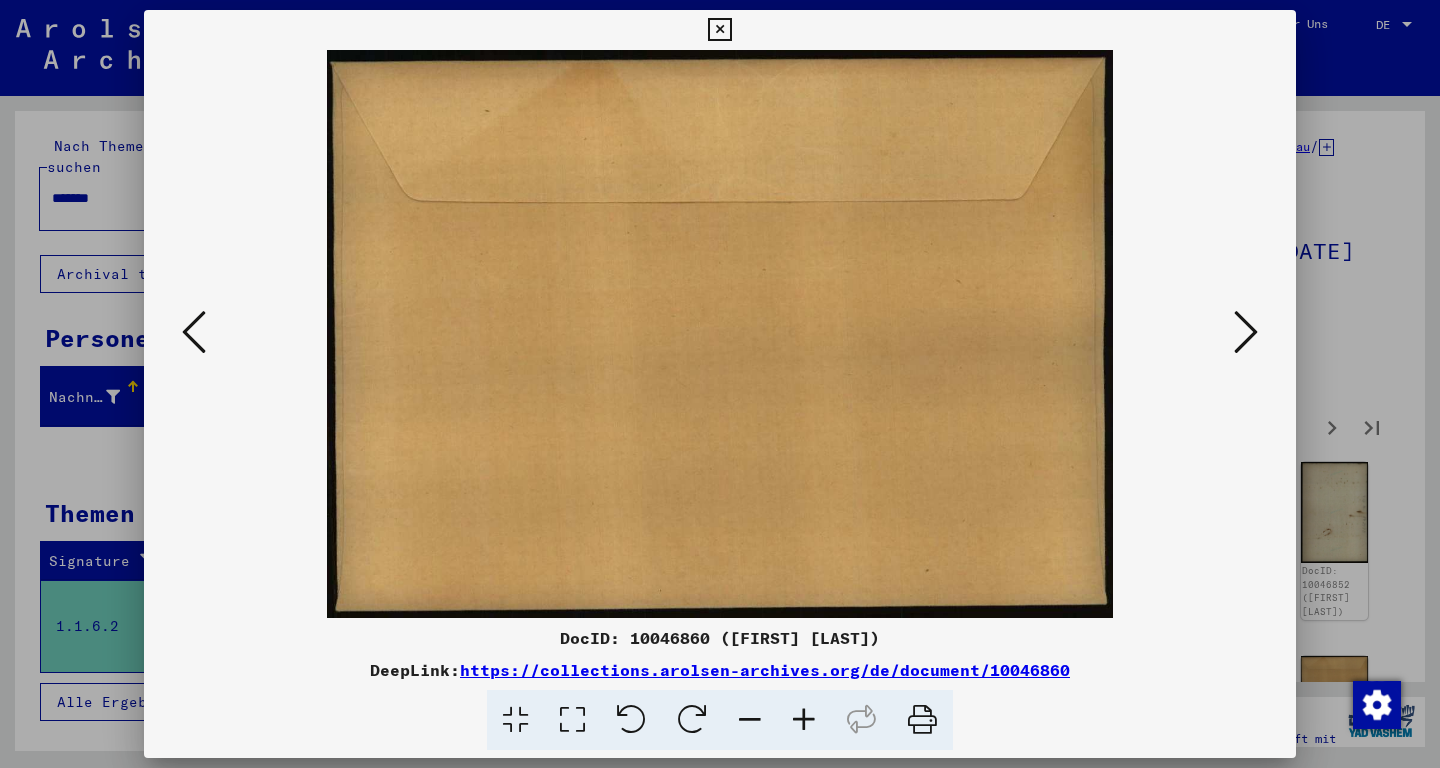 click at bounding box center (1246, 332) 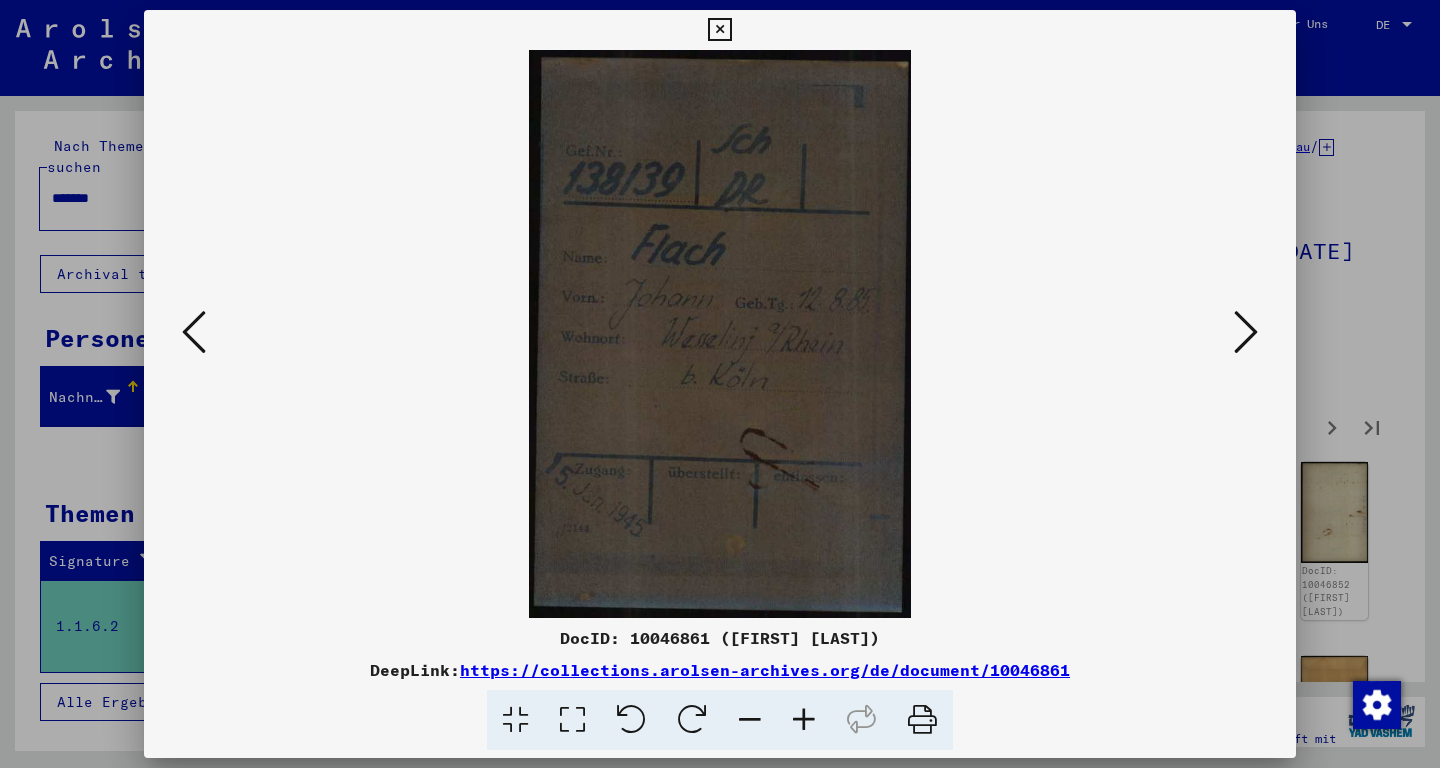click at bounding box center (1246, 332) 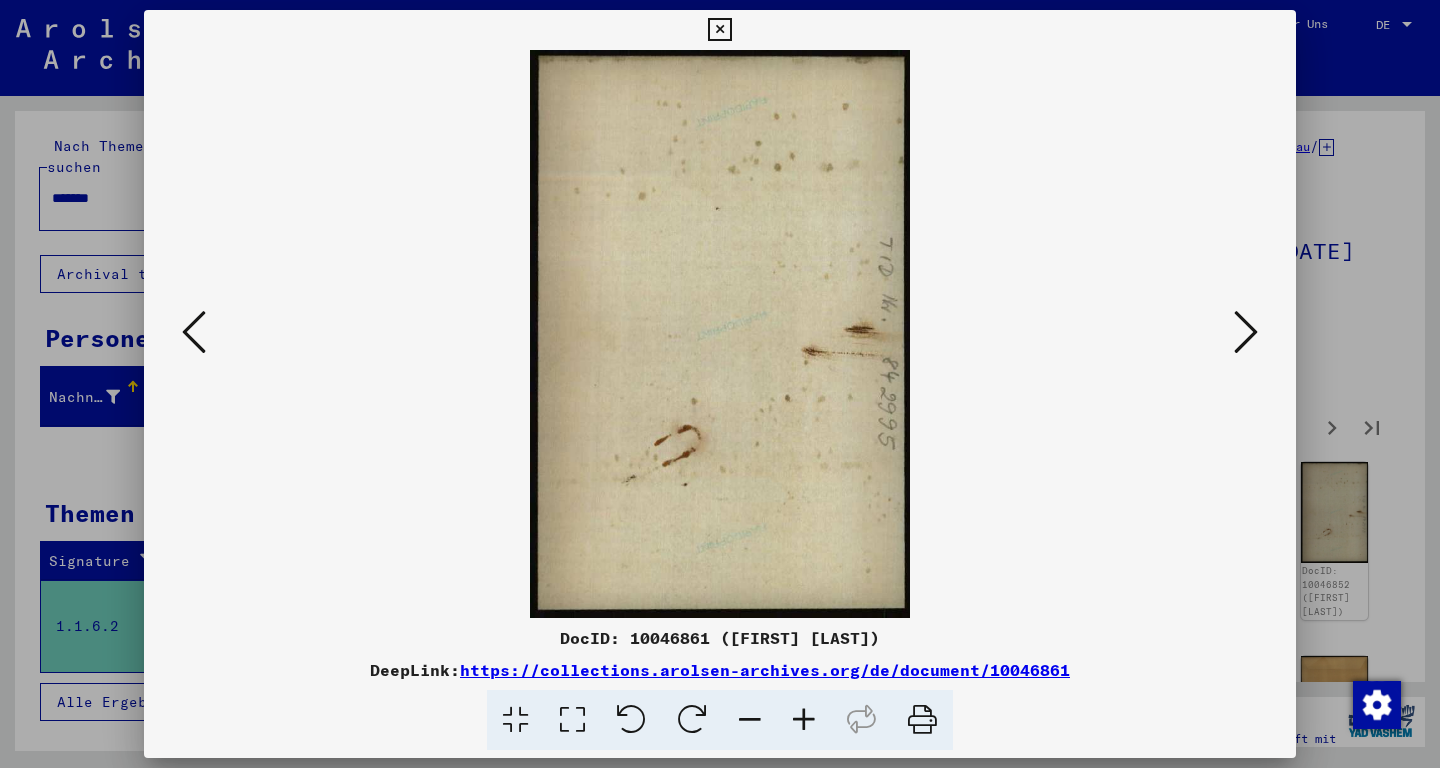 click at bounding box center [1246, 332] 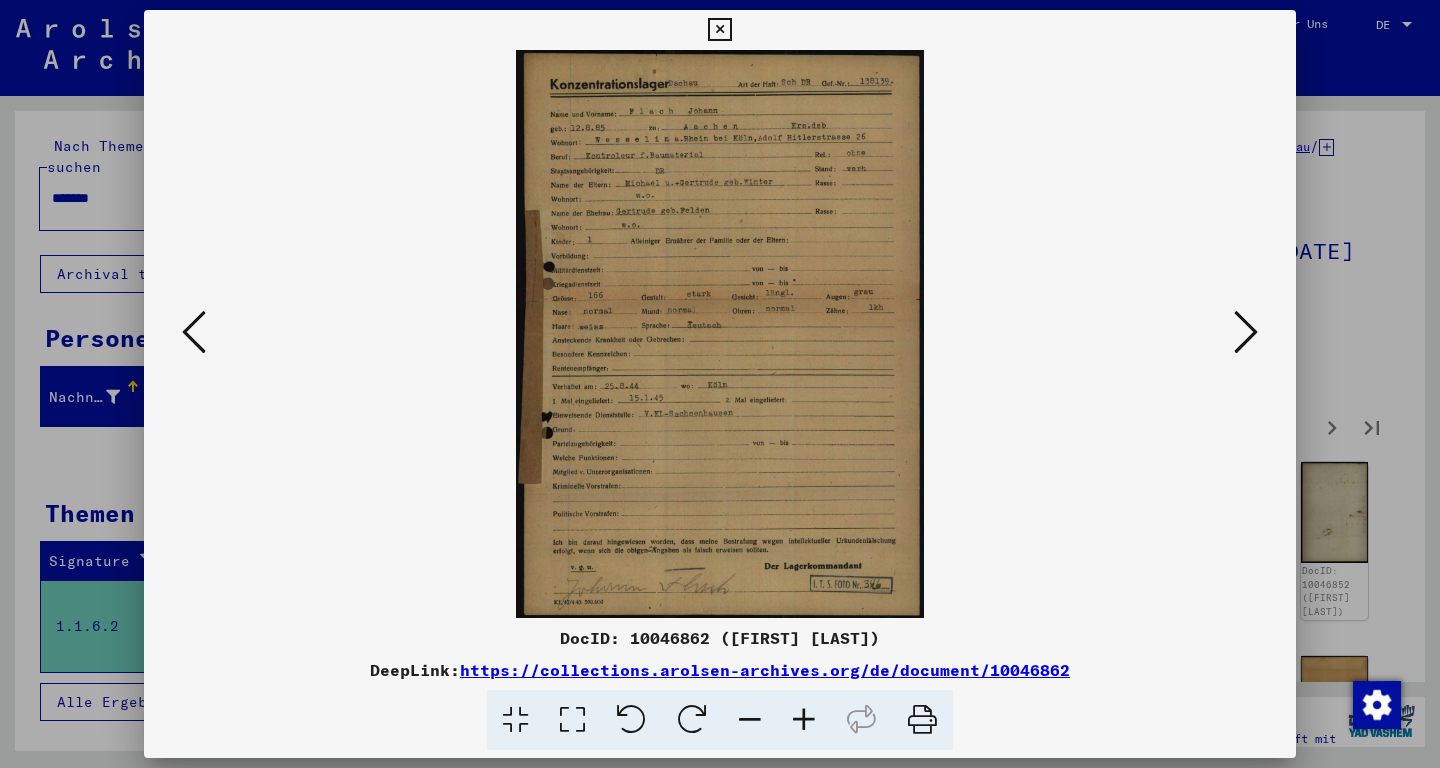 click at bounding box center (1246, 332) 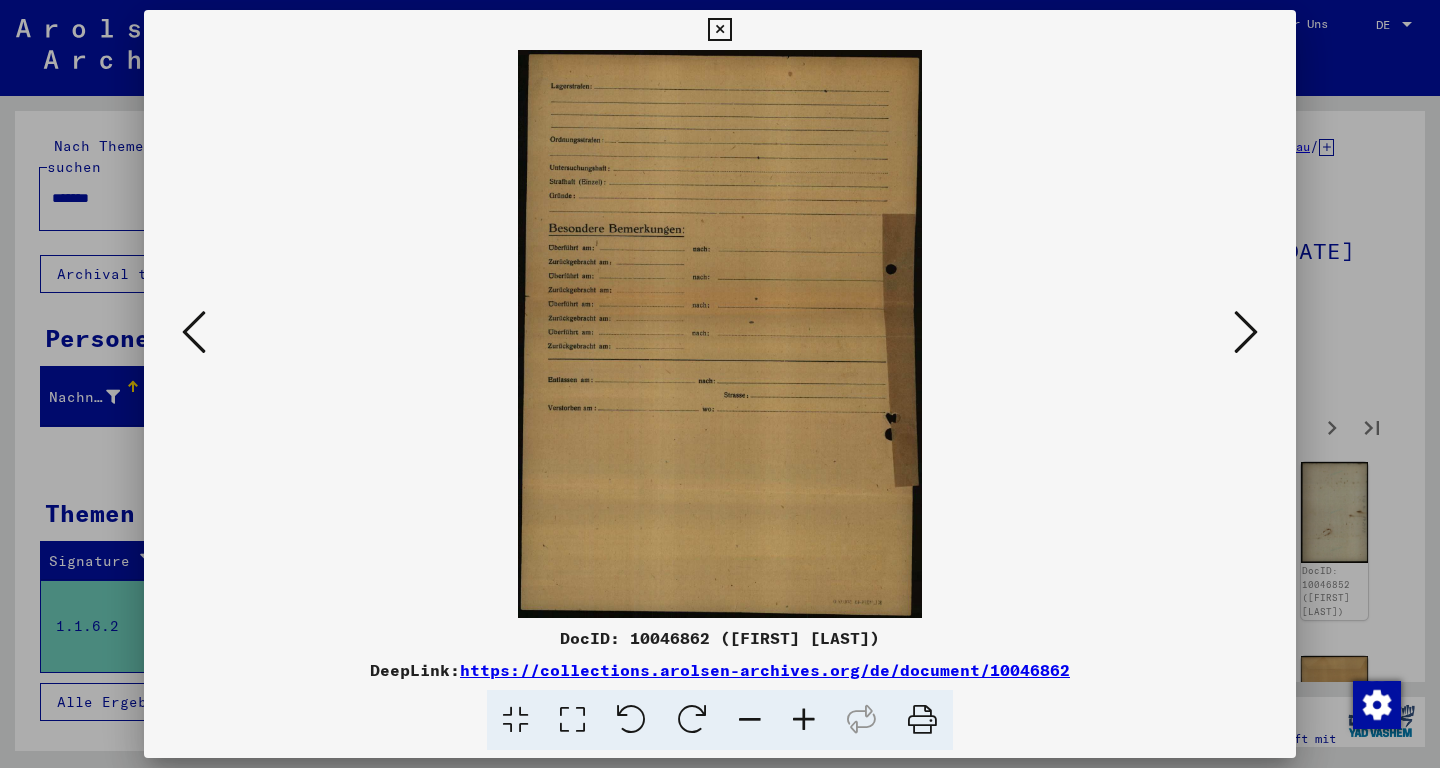 click at bounding box center (1246, 332) 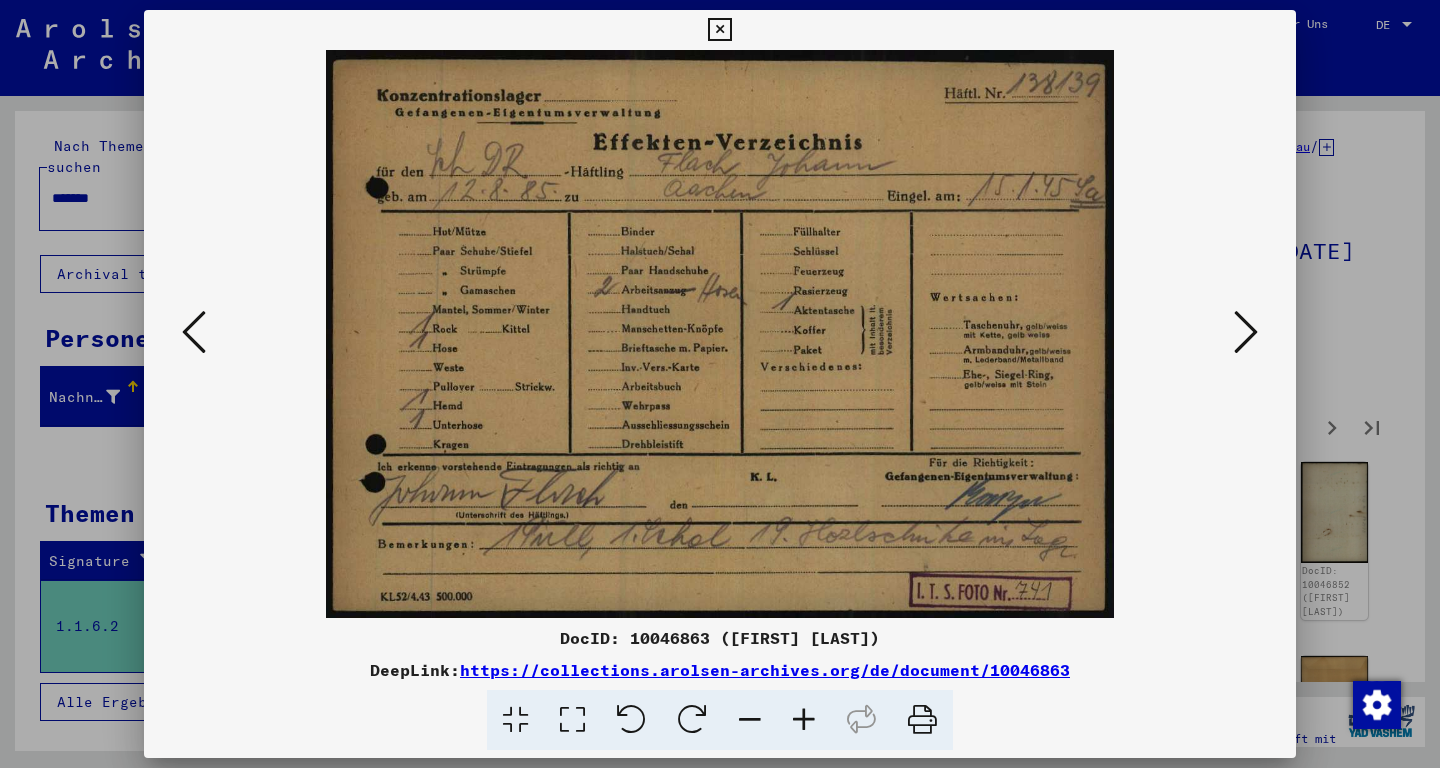 click at bounding box center [1246, 332] 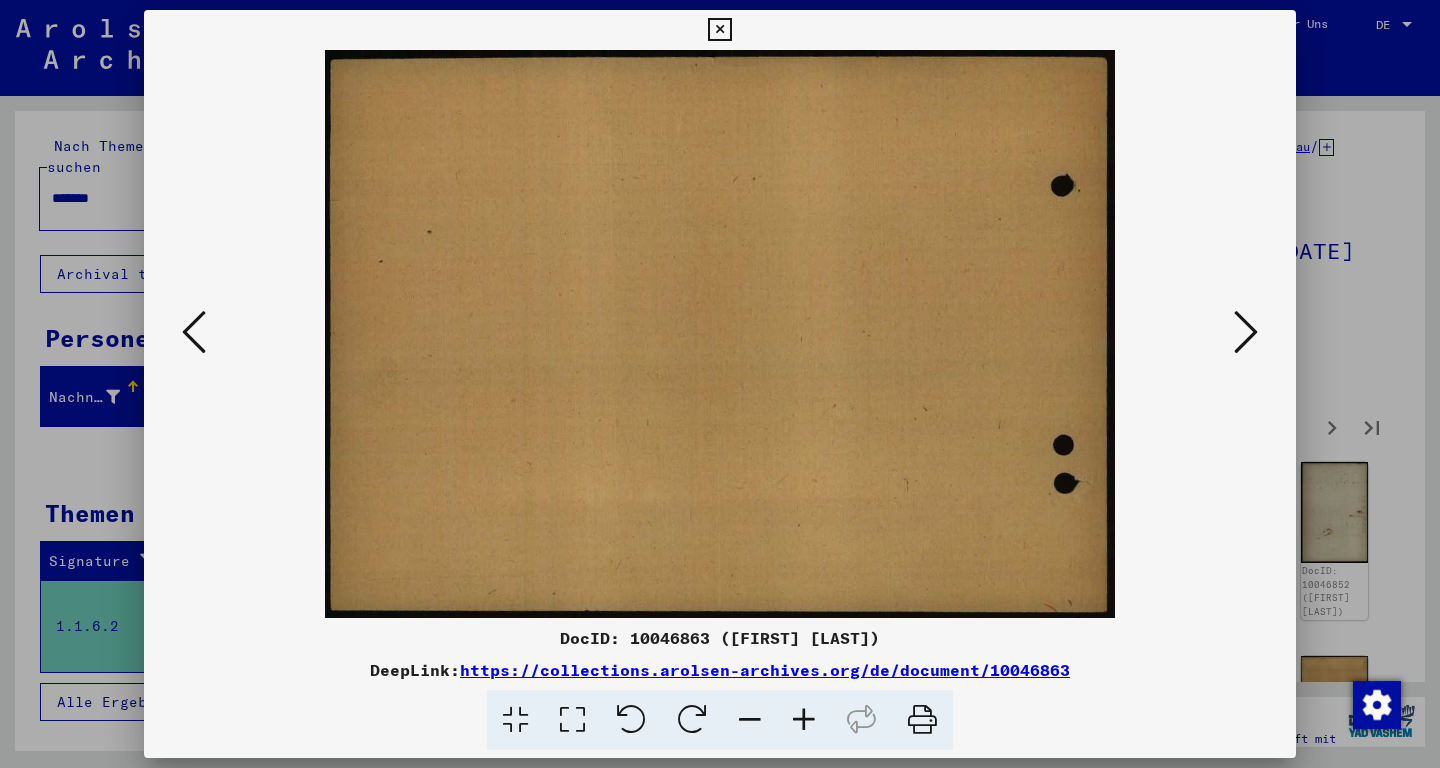 click at bounding box center (1246, 332) 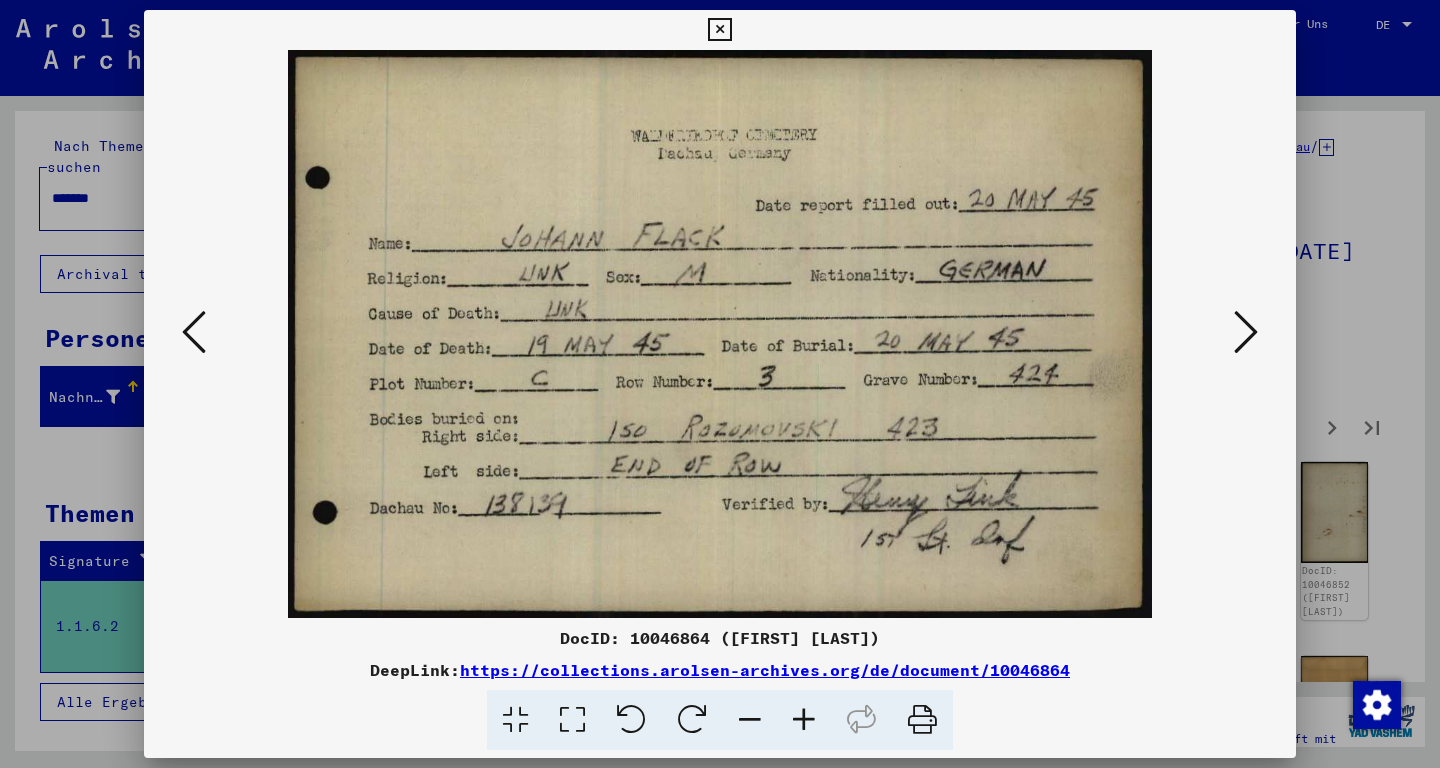 click at bounding box center (720, 334) 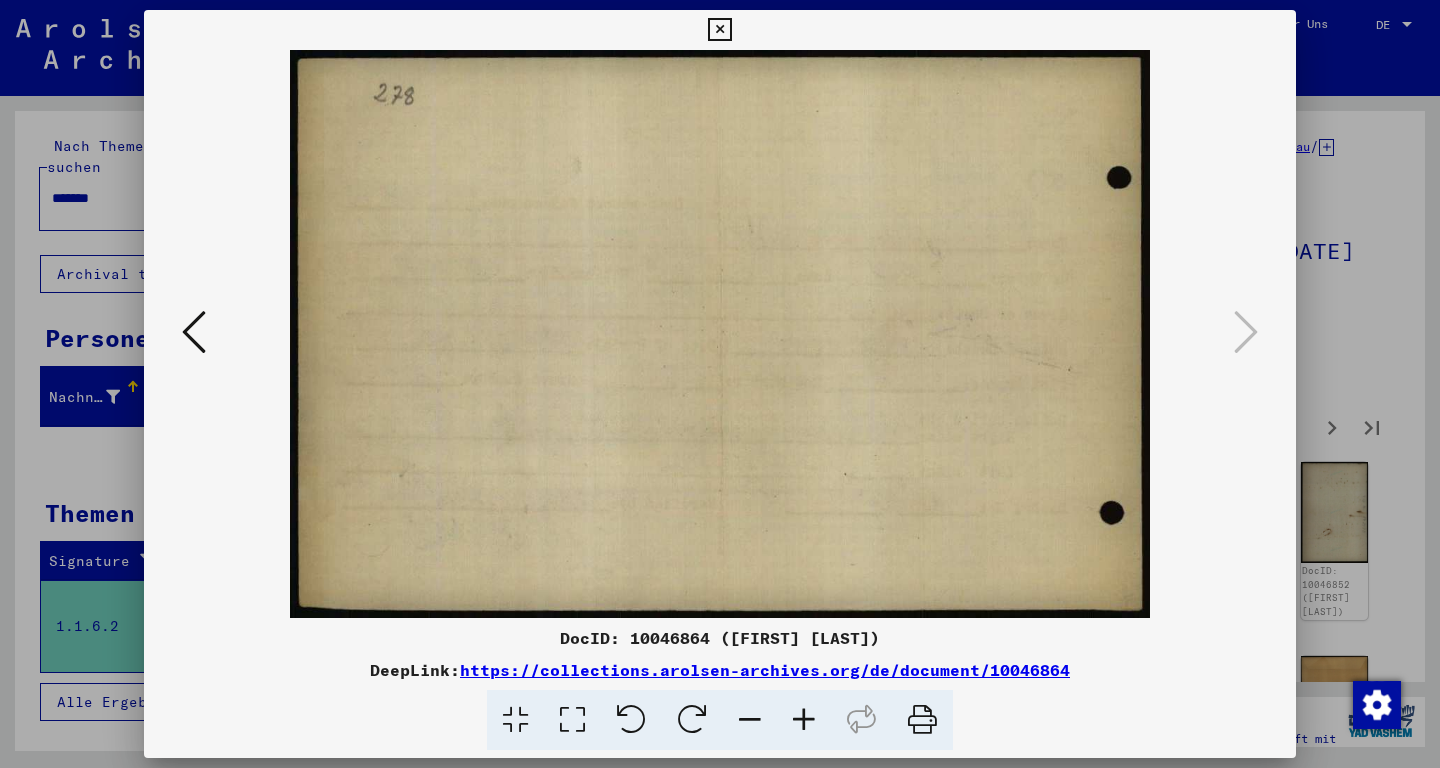 click at bounding box center (719, 30) 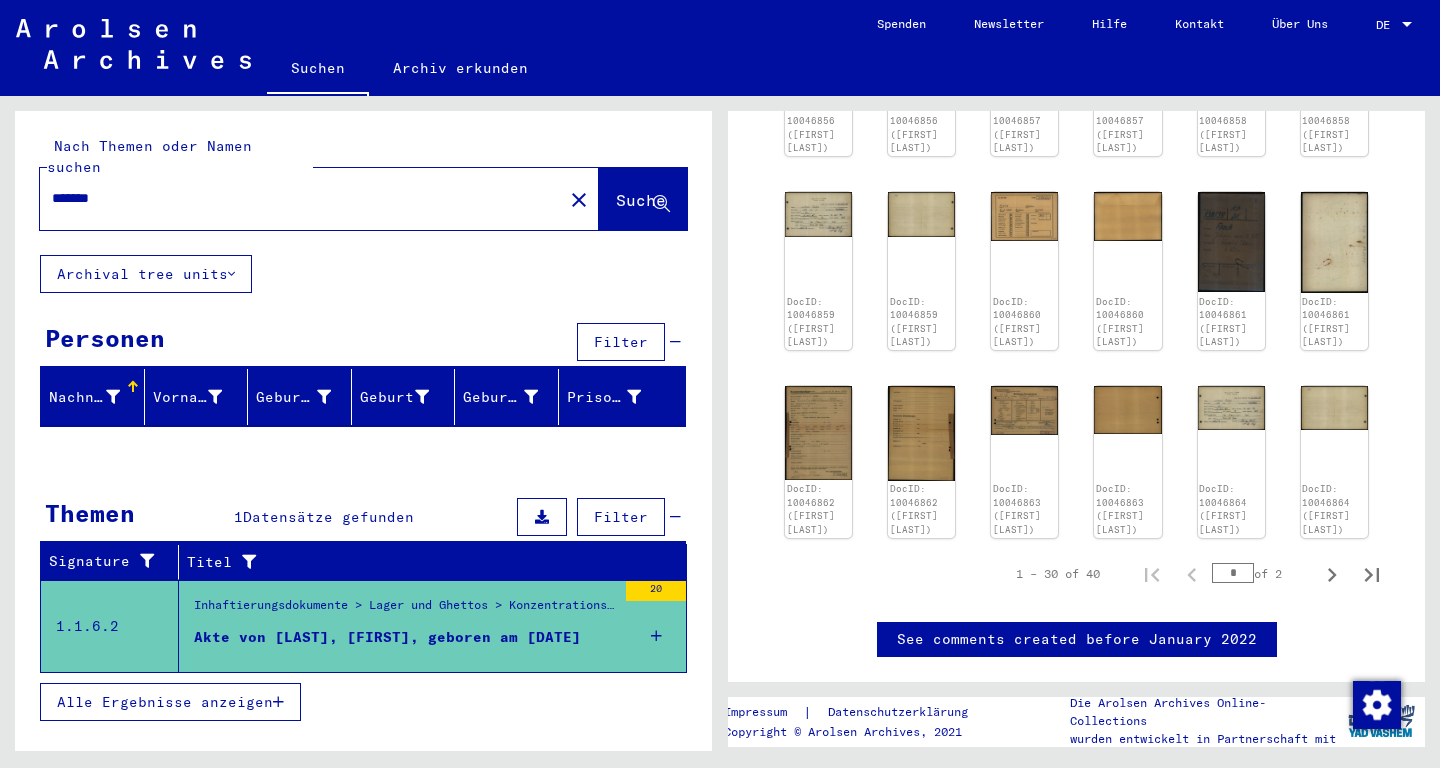 scroll, scrollTop: 820, scrollLeft: 0, axis: vertical 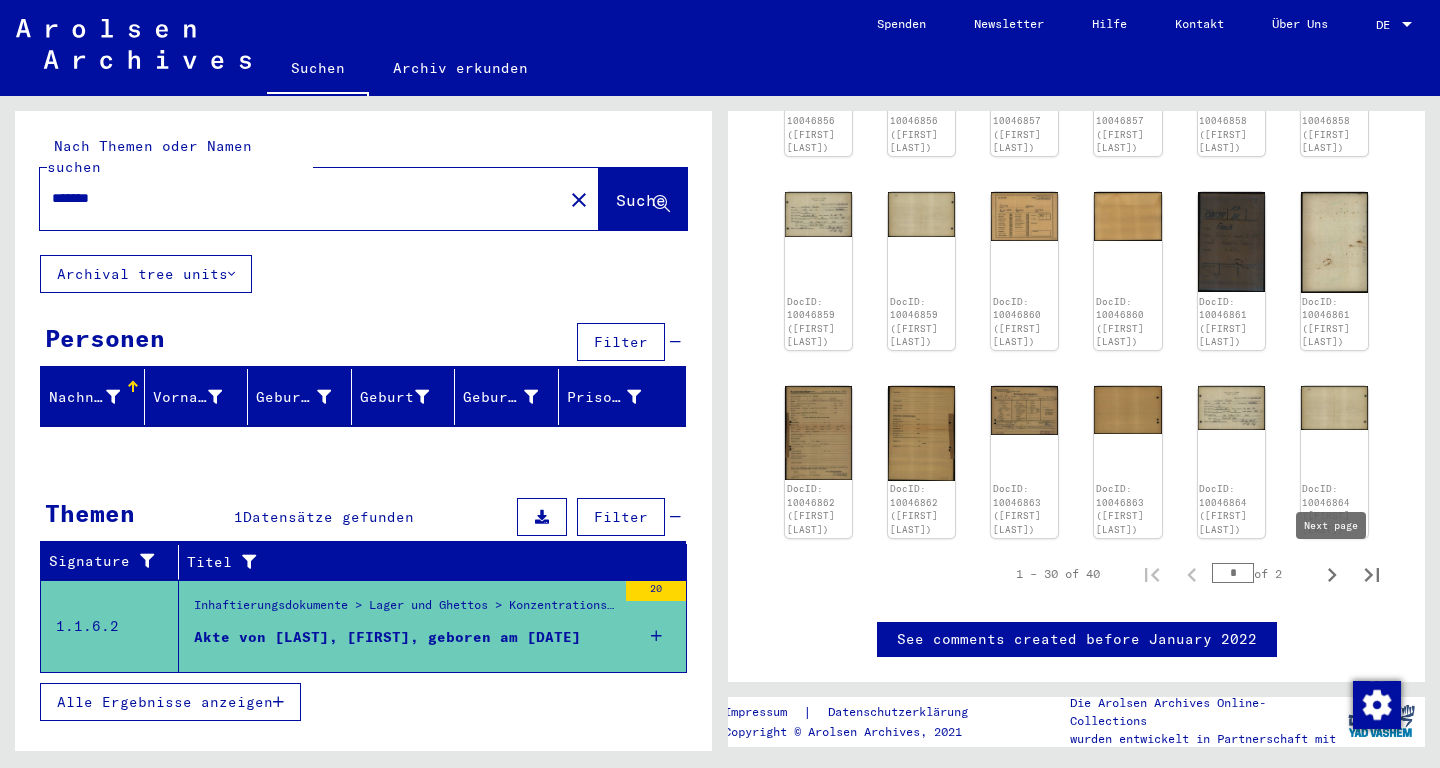 click 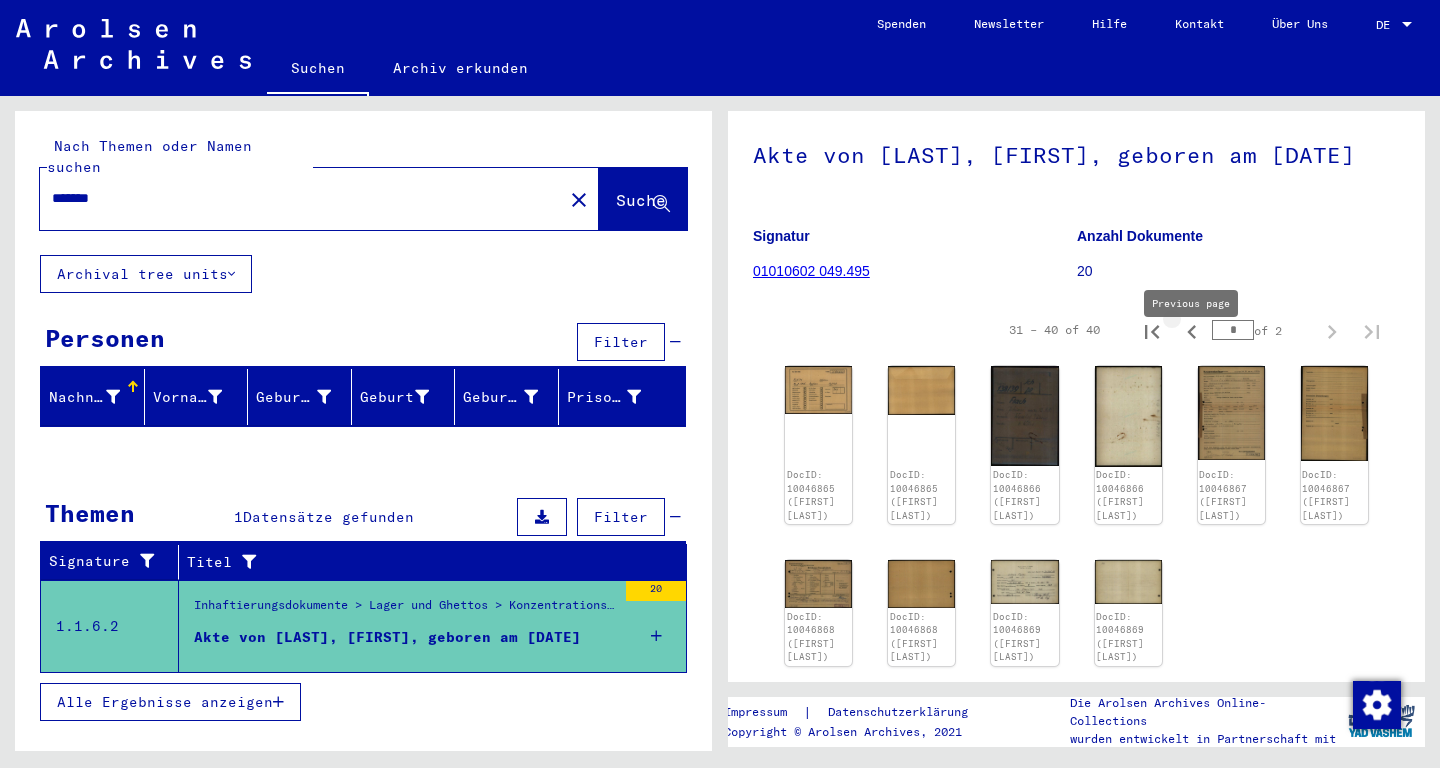 click 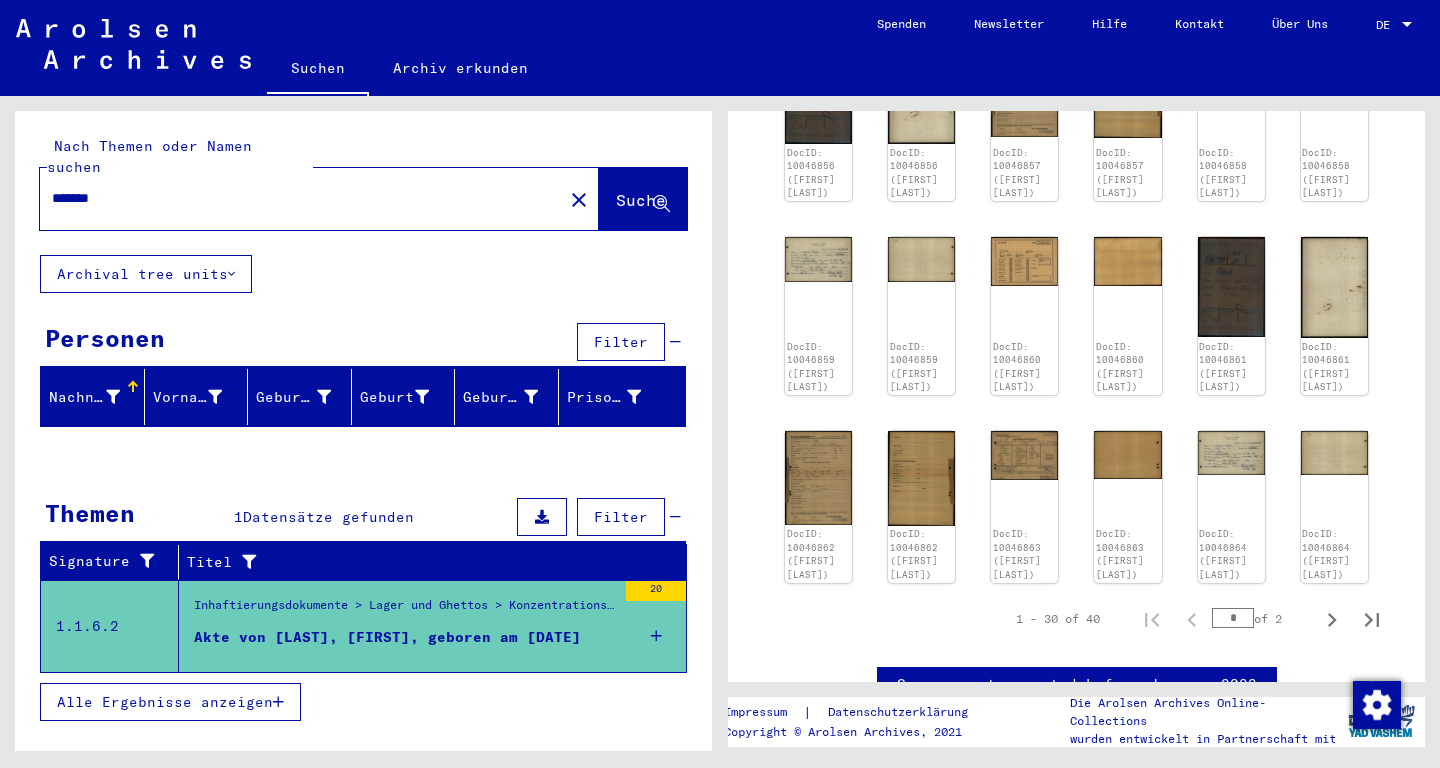 scroll, scrollTop: 820, scrollLeft: 0, axis: vertical 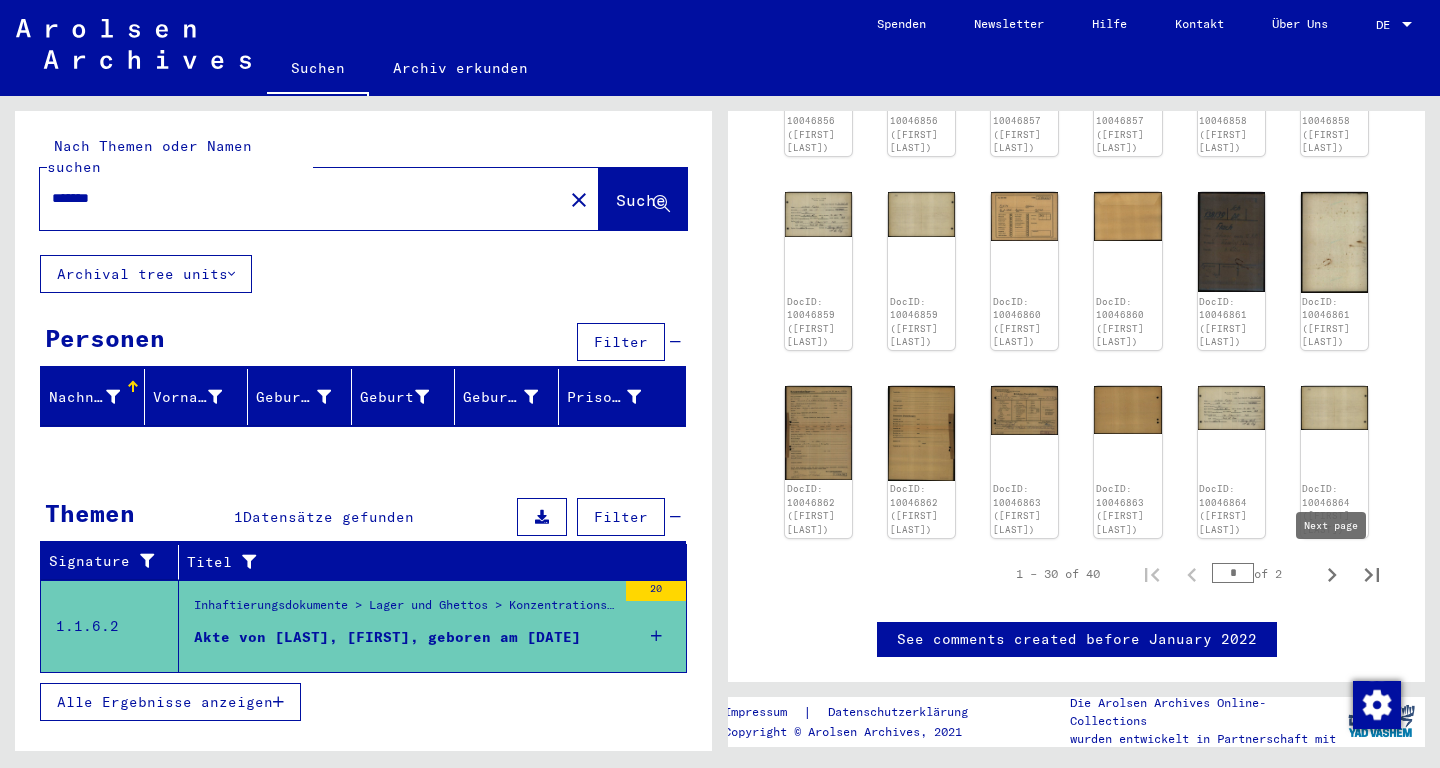 click 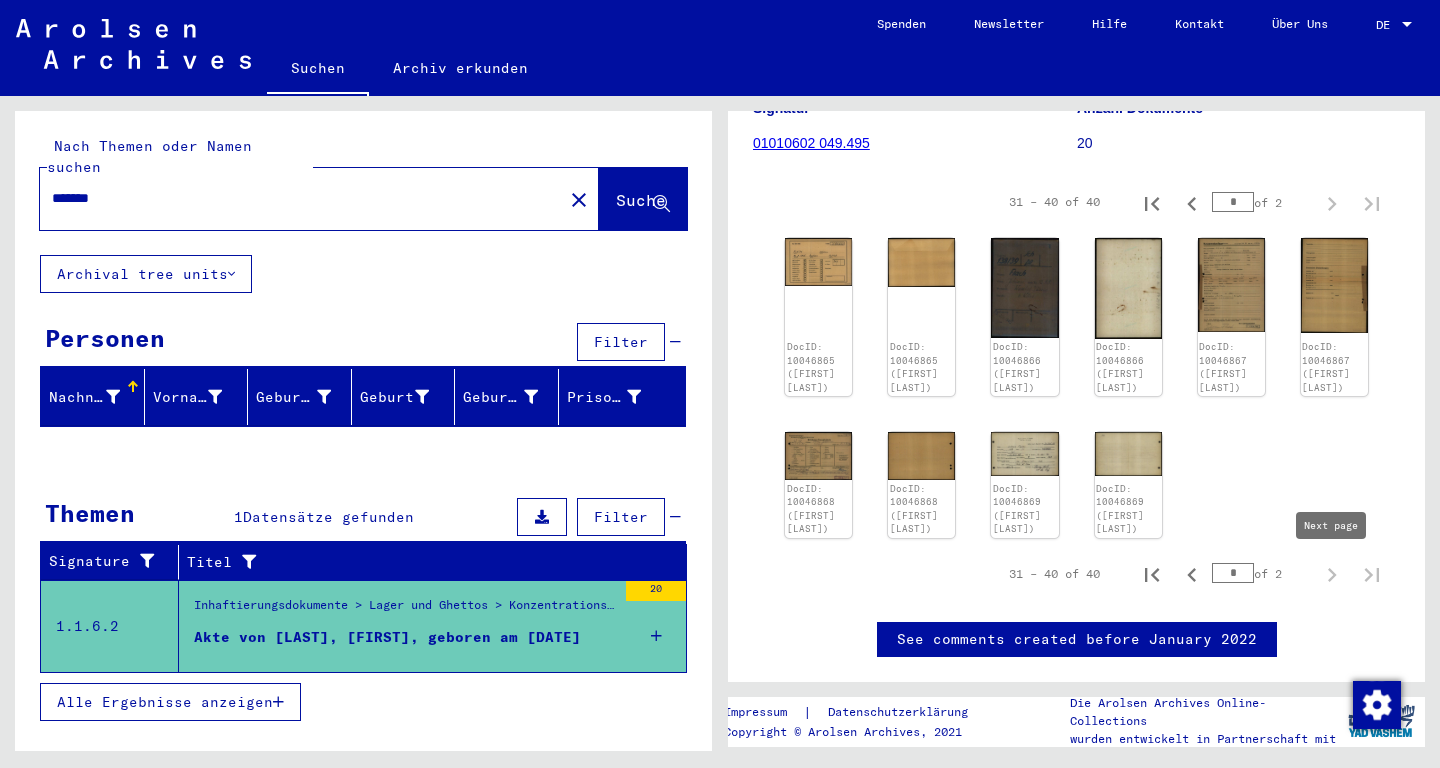 scroll, scrollTop: 96, scrollLeft: 0, axis: vertical 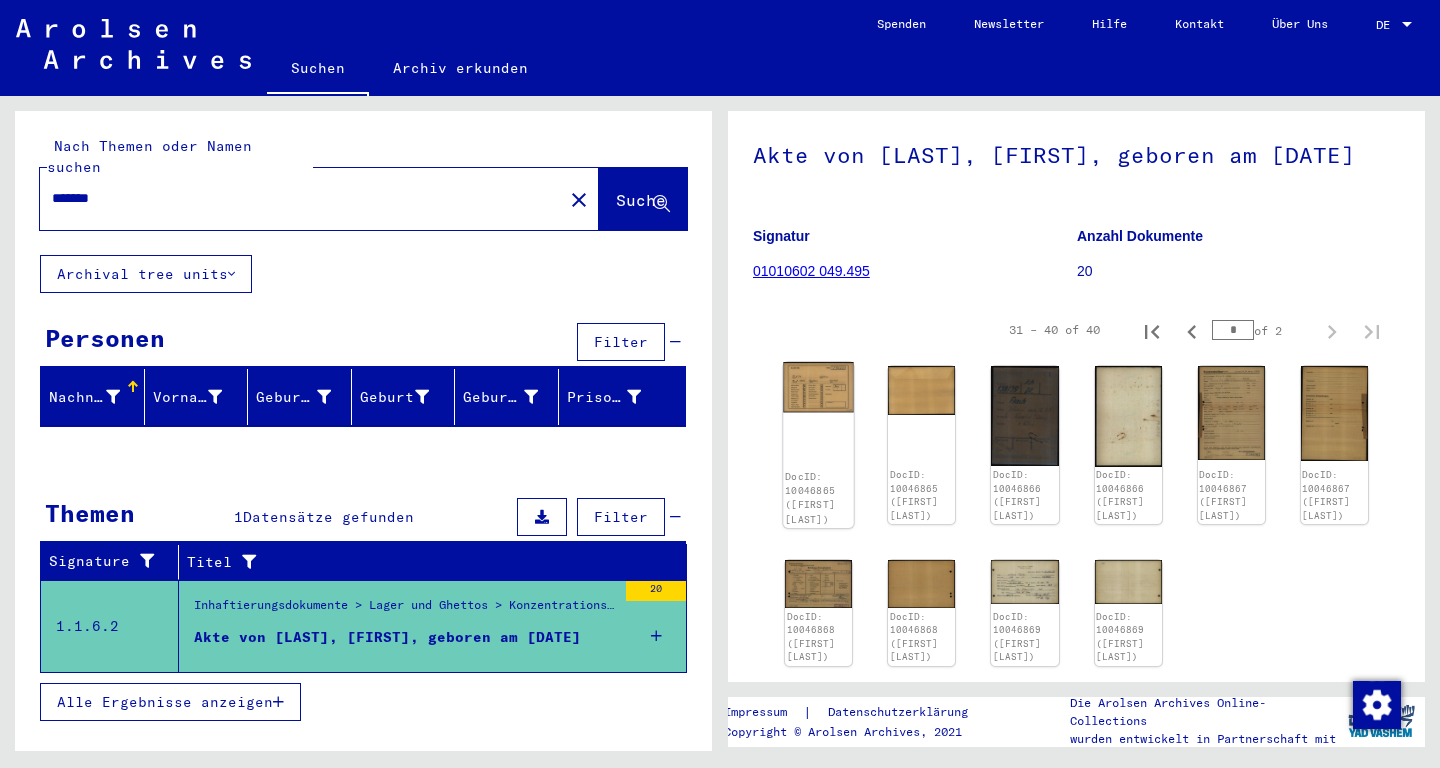 click on "DocID: 10046865 ([FIRST] [LAST])" 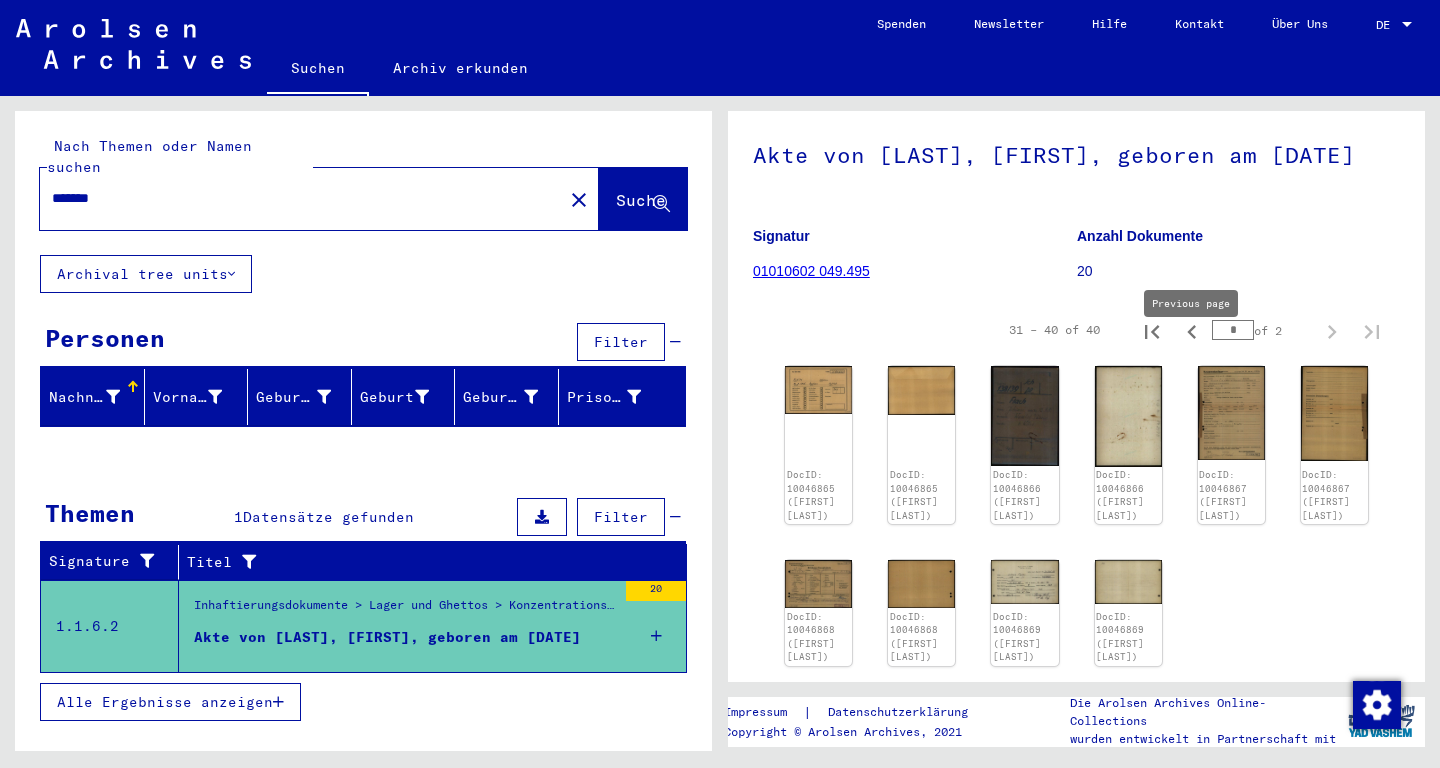 click 